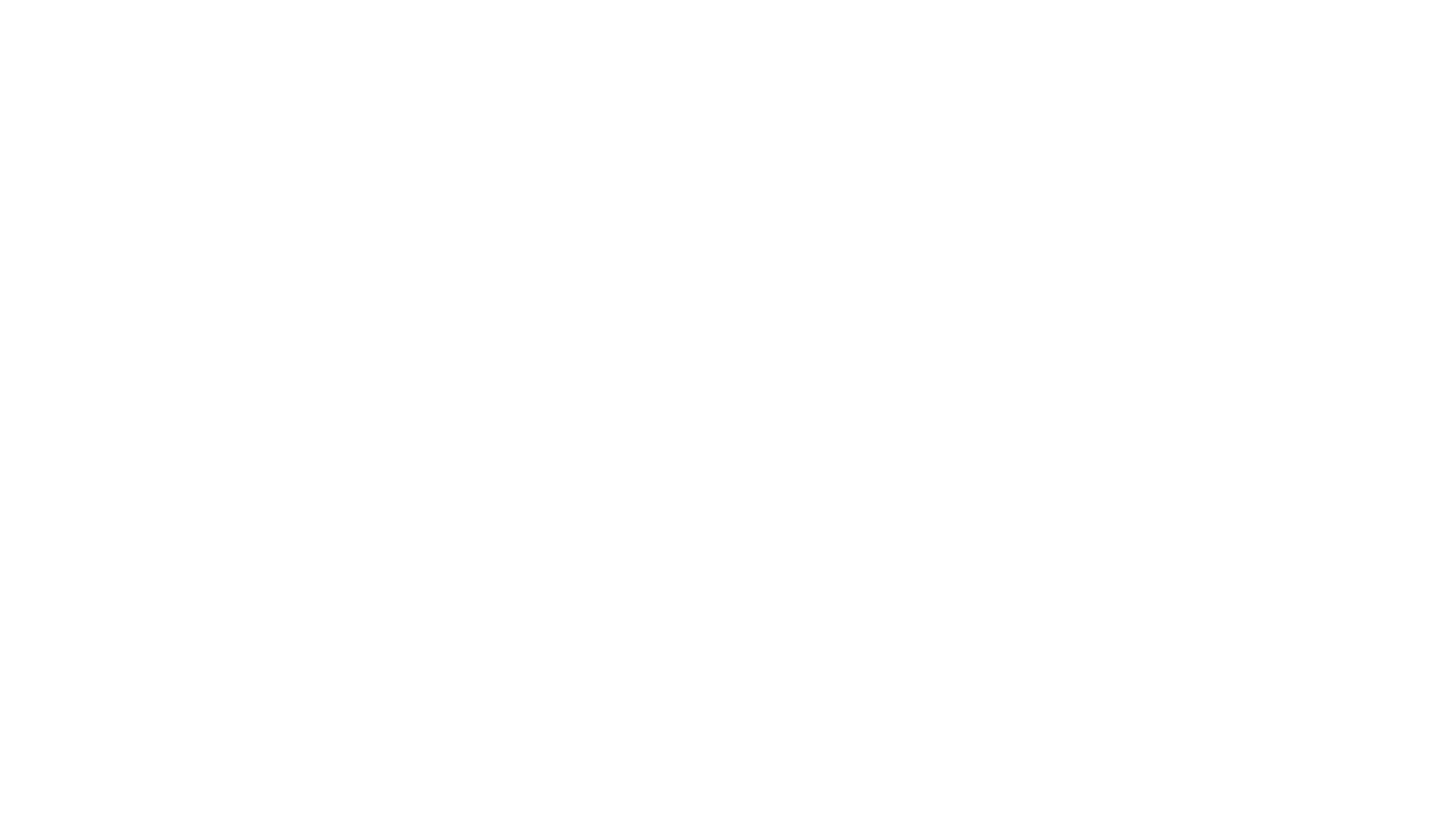 scroll, scrollTop: 0, scrollLeft: 0, axis: both 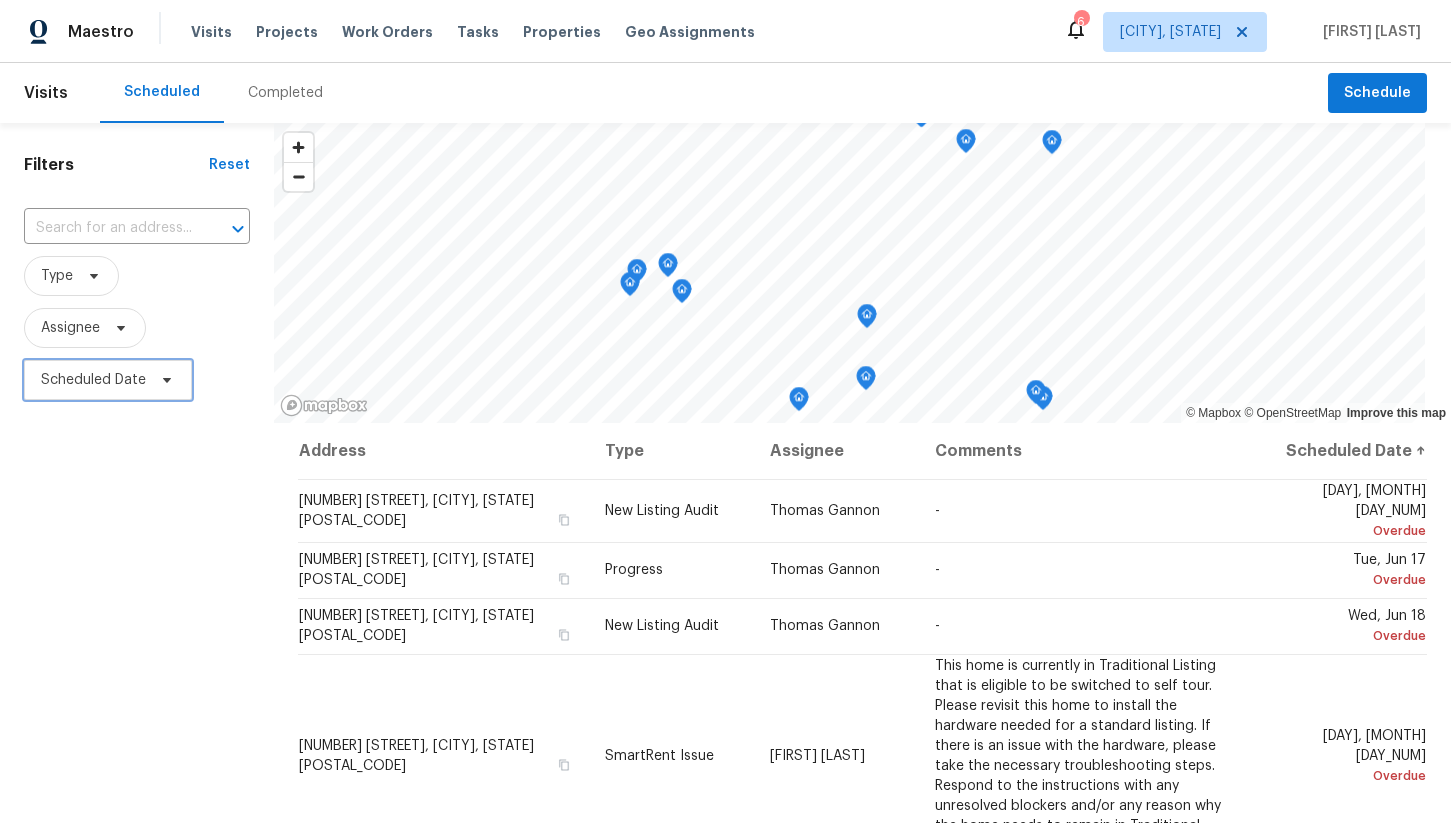 click on "Scheduled Date" at bounding box center [93, 380] 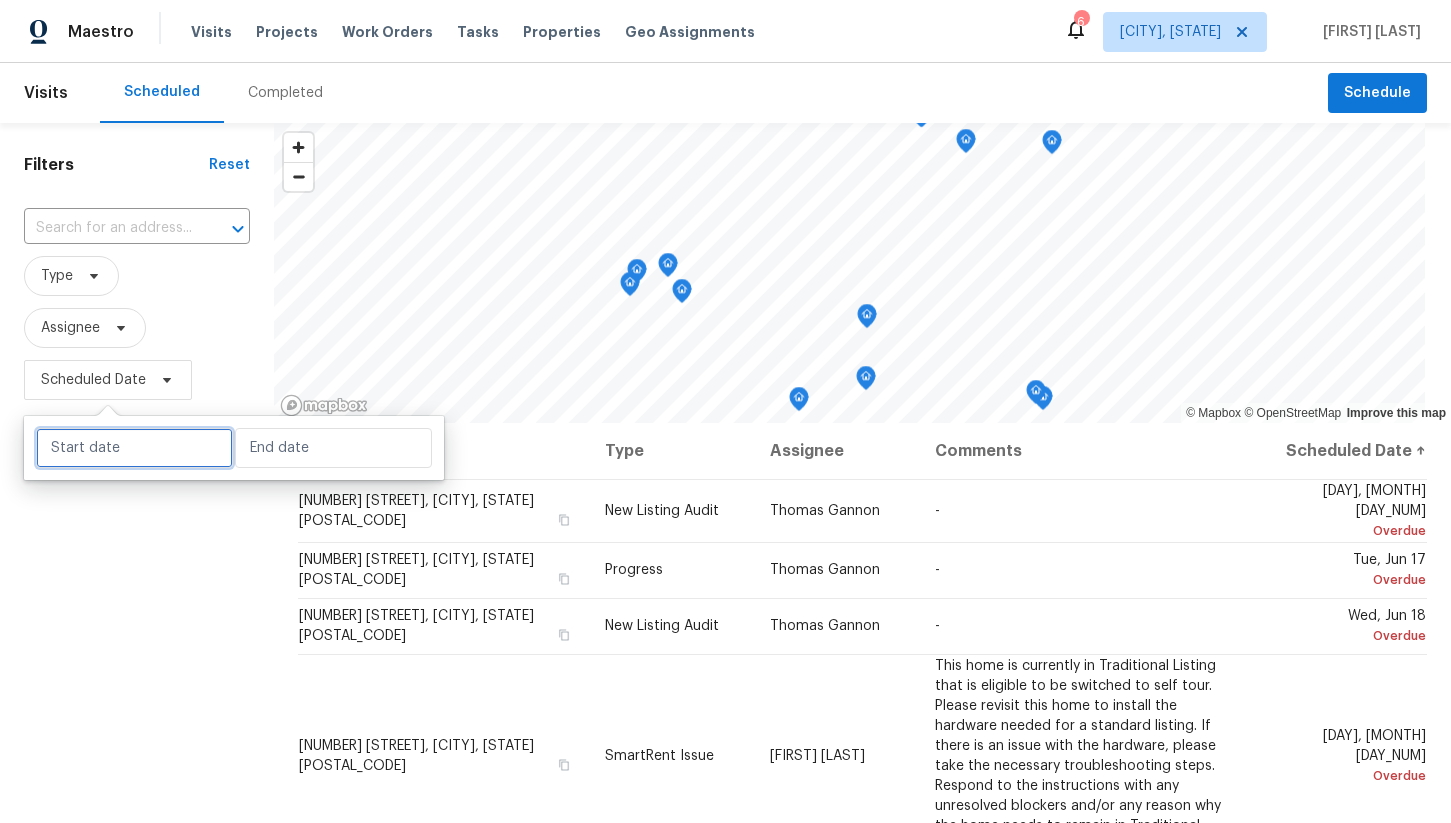 select on "7" 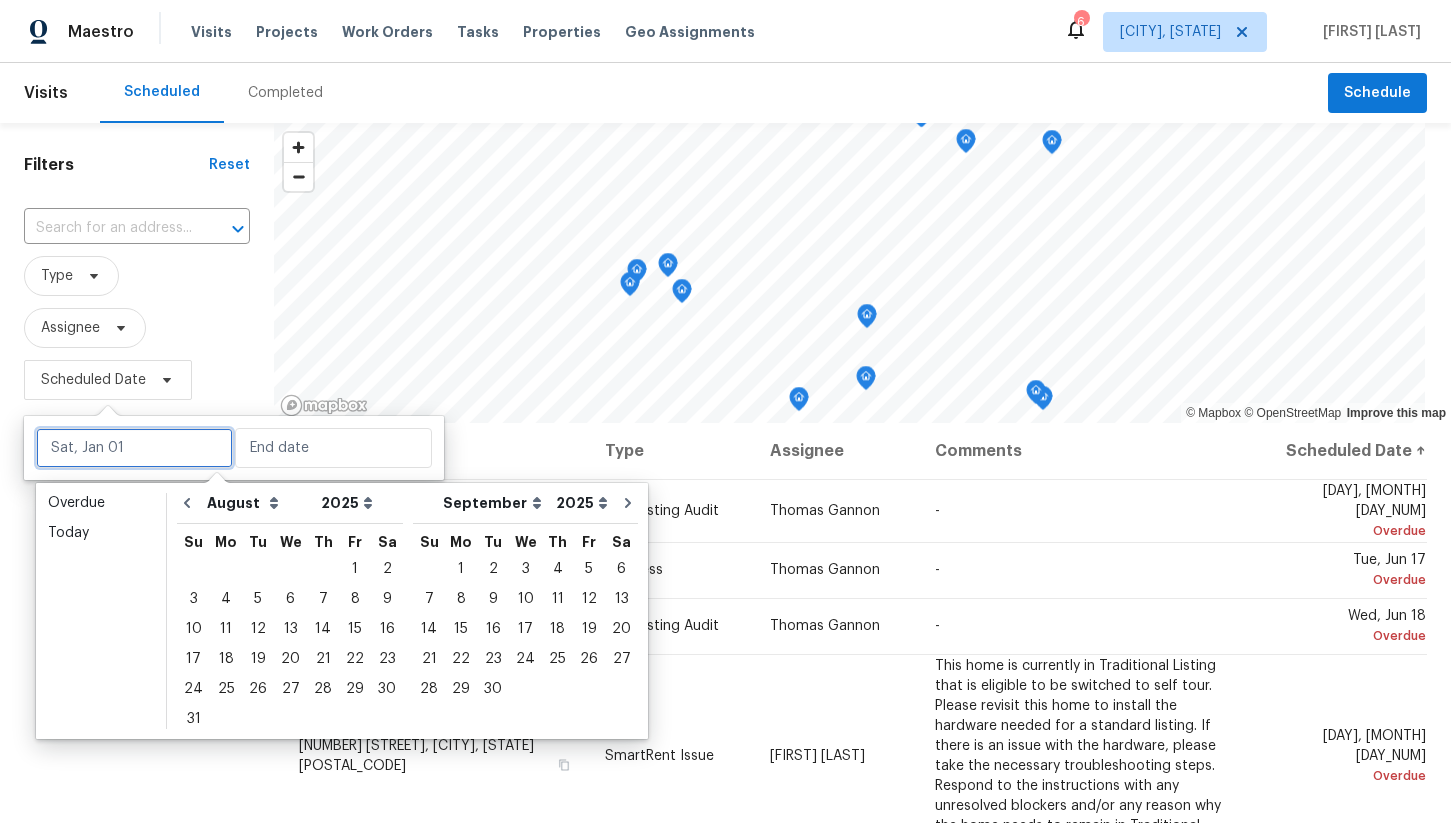 click at bounding box center [134, 448] 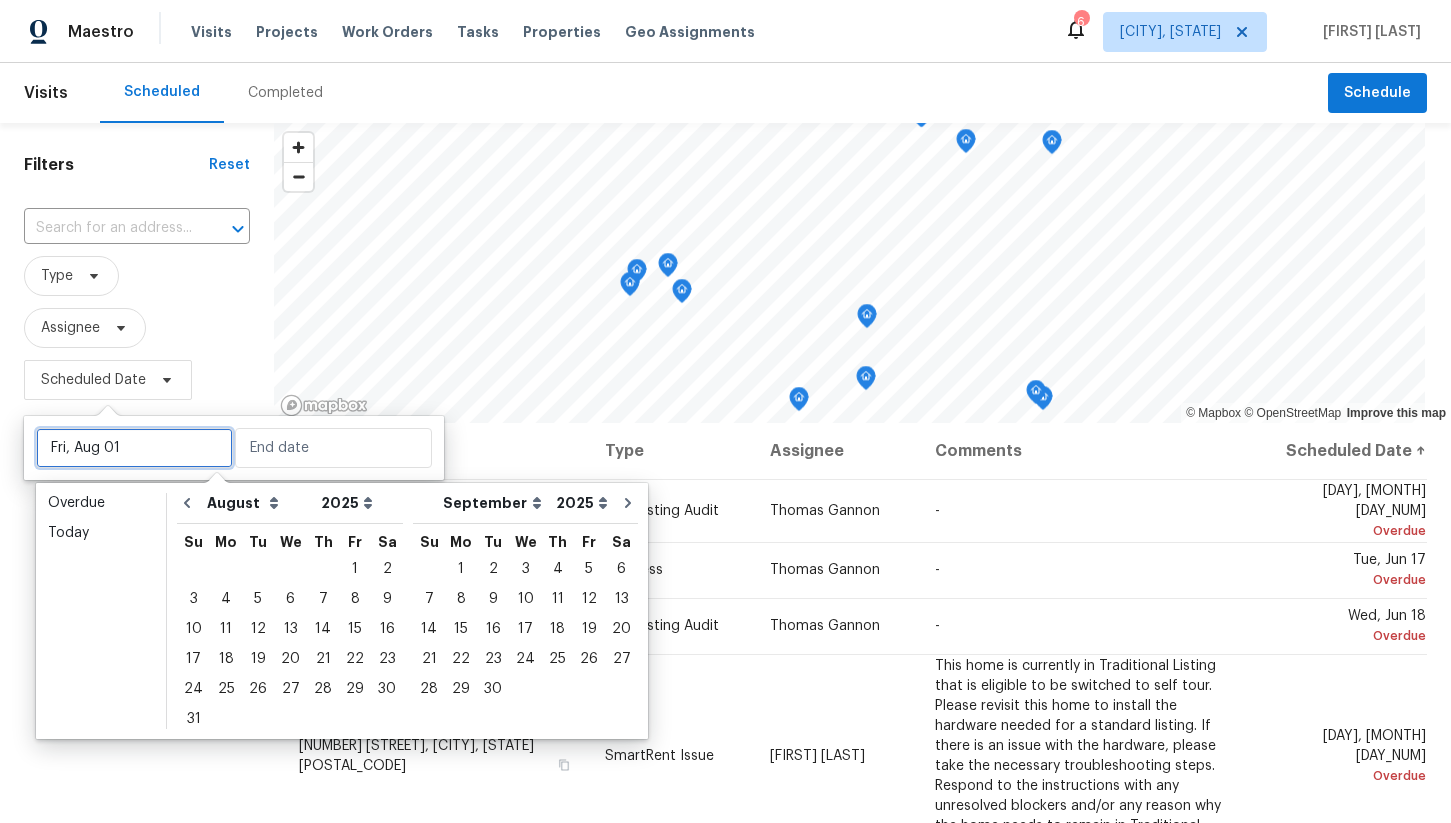 type on "Sat, Aug 02" 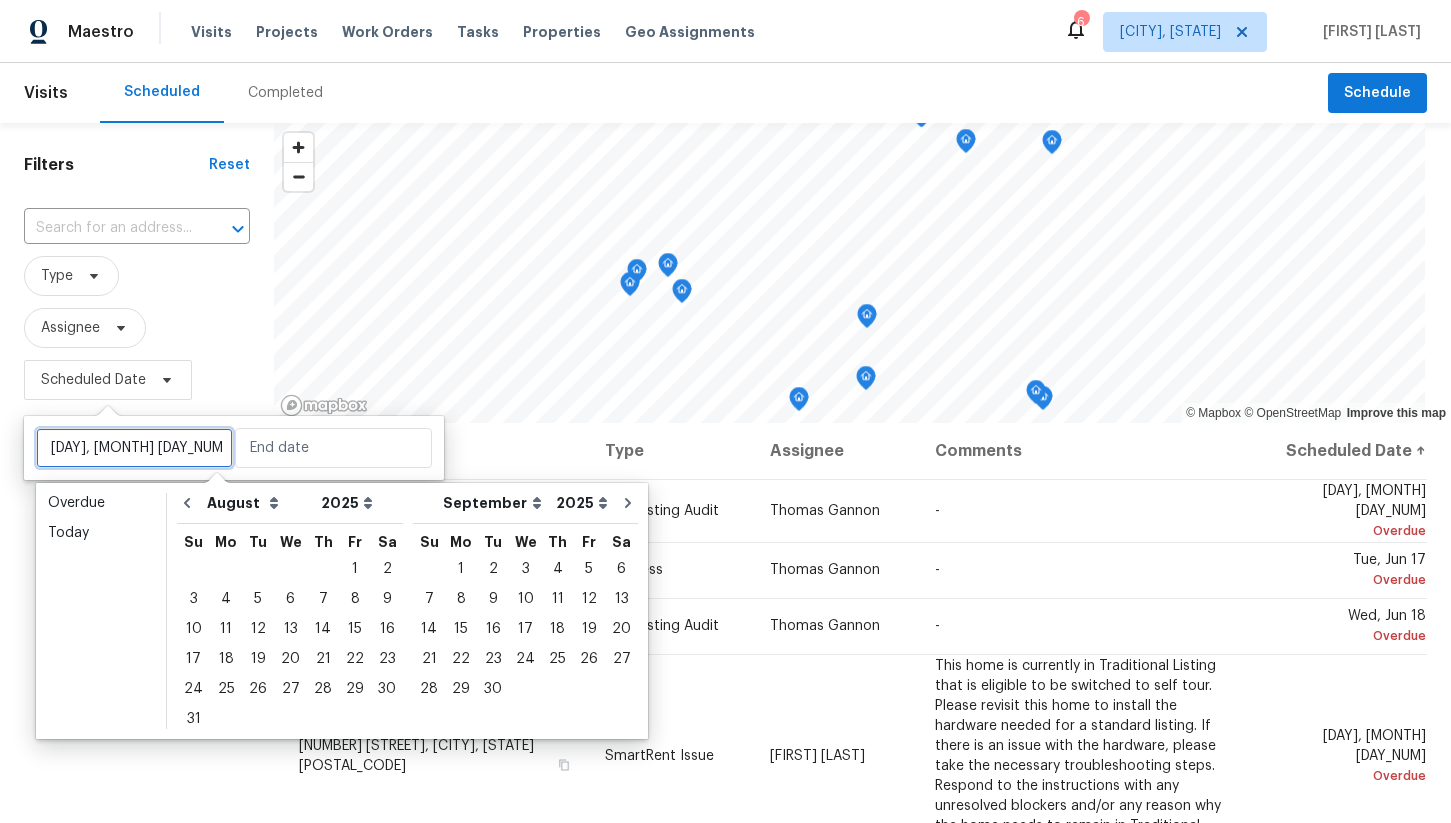 type on "Sat, Aug 02" 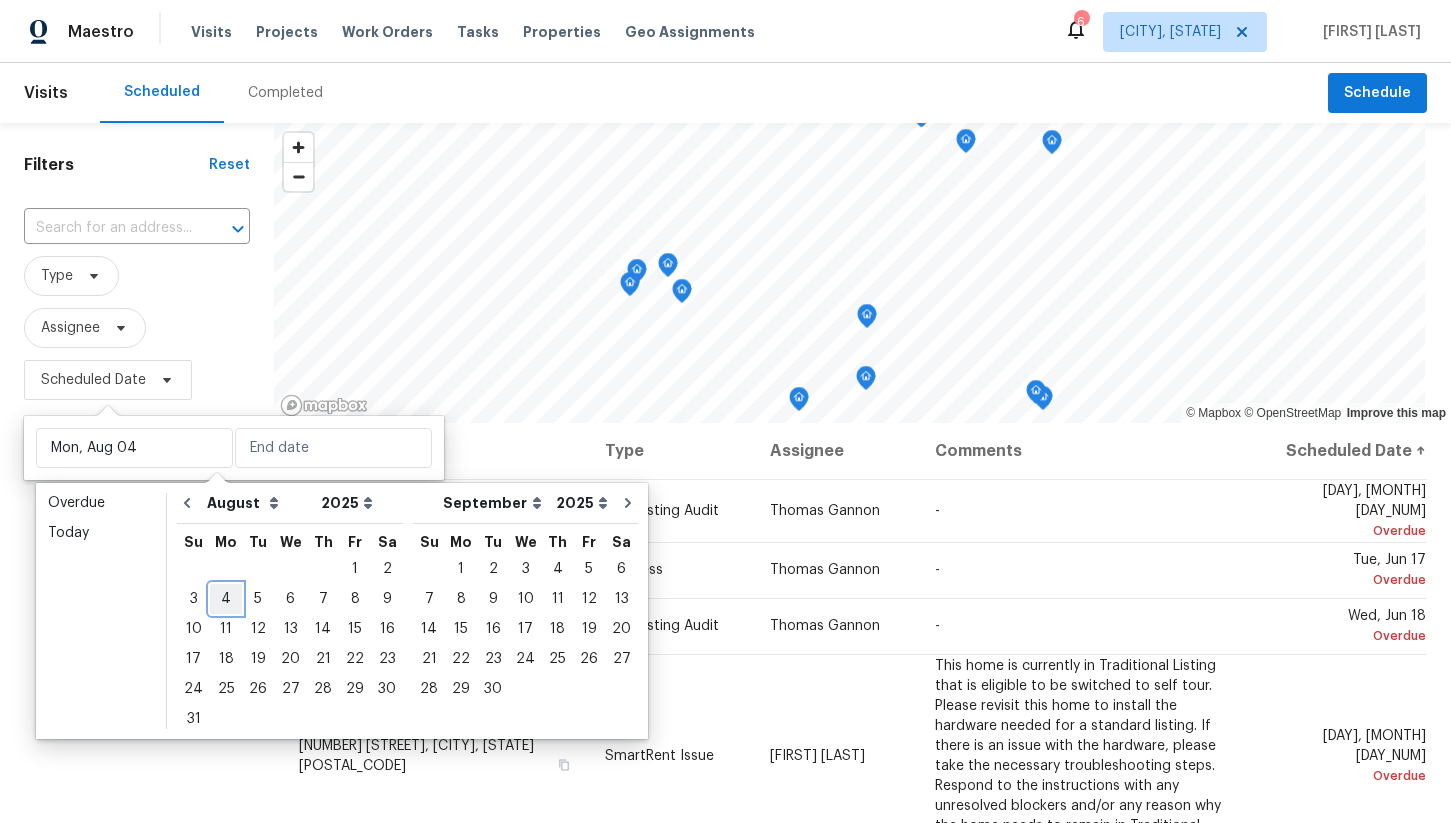 click on "4" at bounding box center [226, 599] 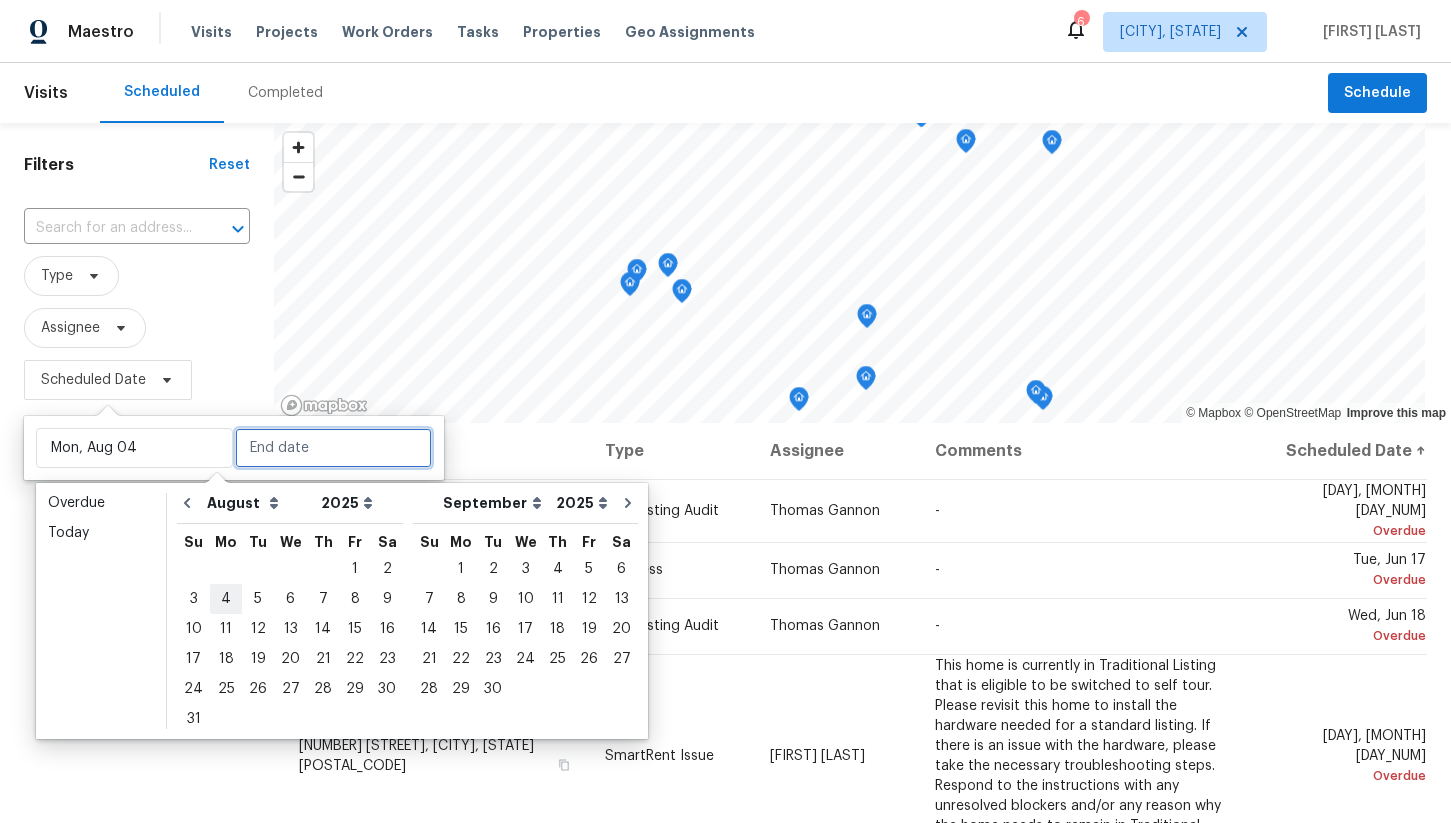type on "Mon, Aug 04" 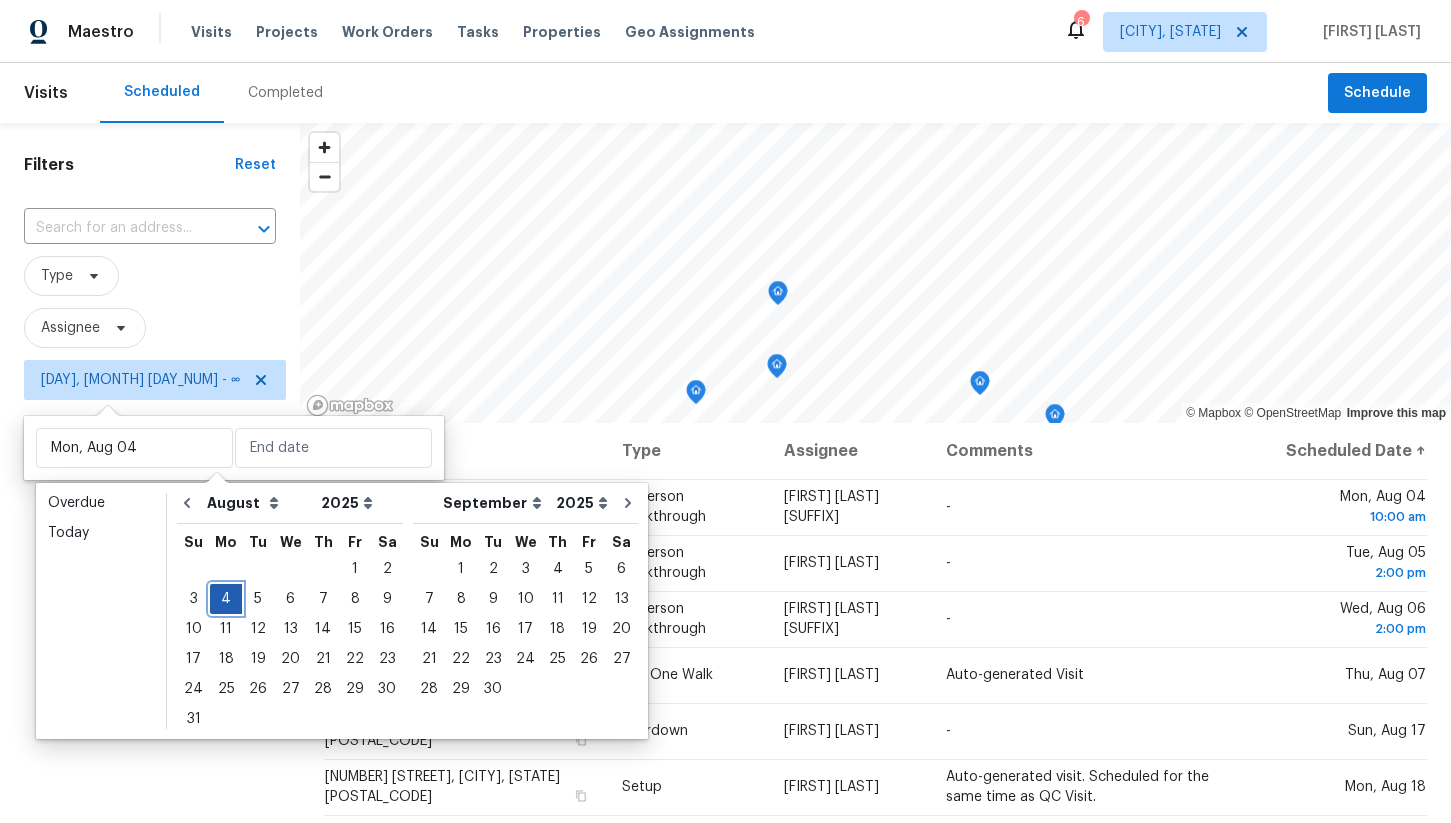 click on "4" at bounding box center [226, 599] 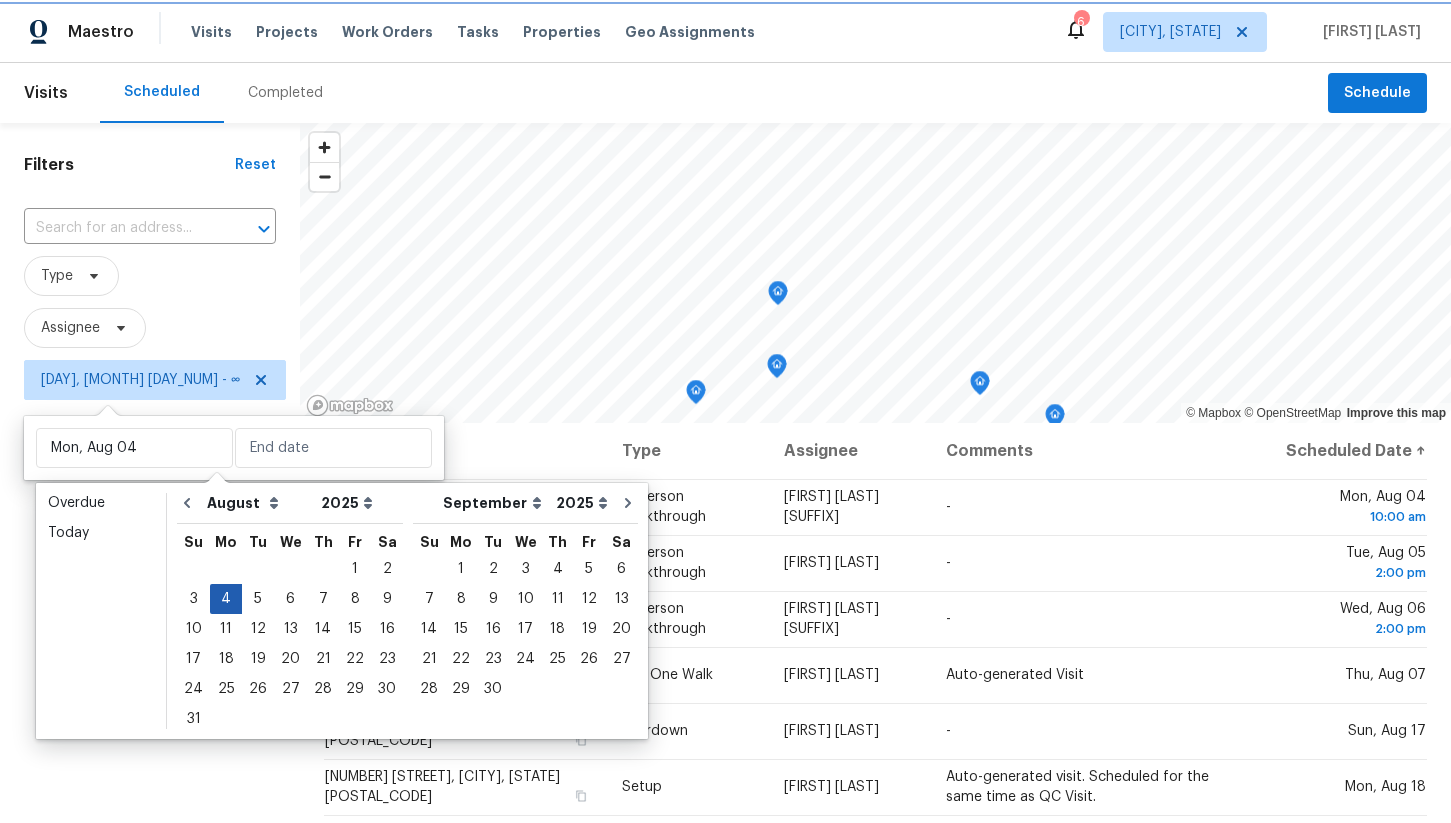 type on "Mon, Aug 04" 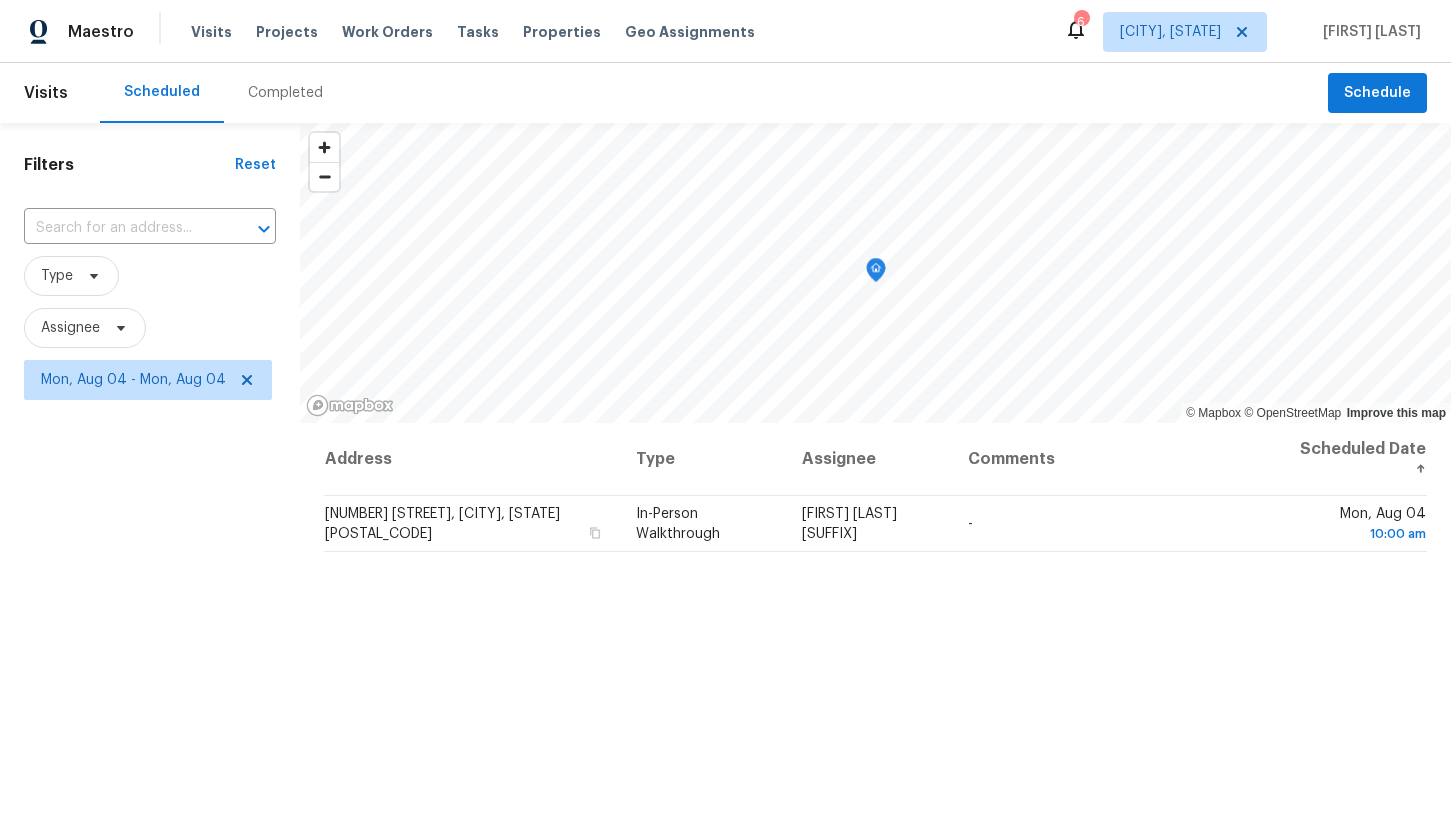 click on "Filters Reset ​ Type Assignee Mon, Aug 04 - Mon, Aug 04" at bounding box center (150, 602) 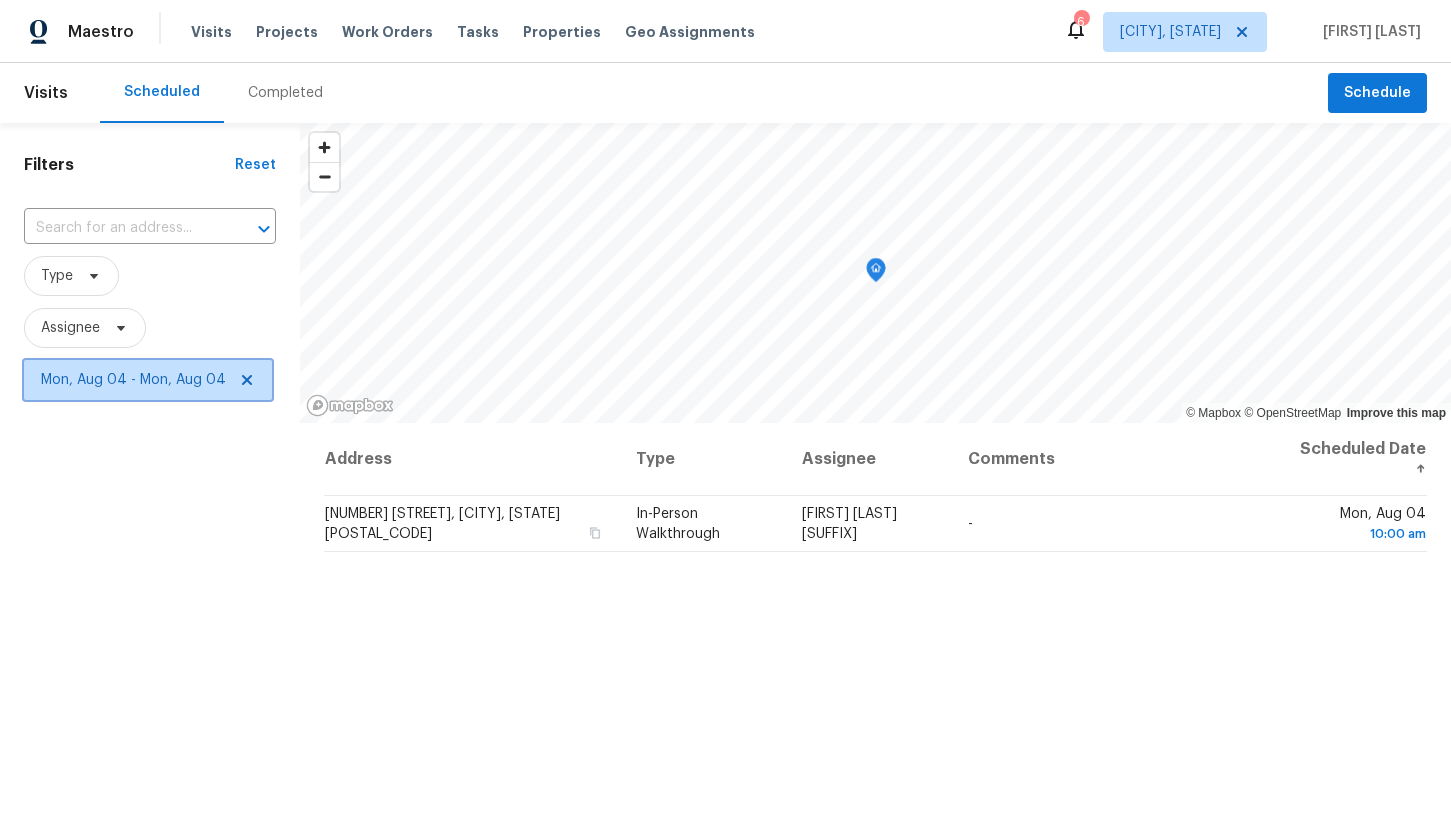 click on "Mon, Aug 04 - Mon, Aug 04" at bounding box center (133, 380) 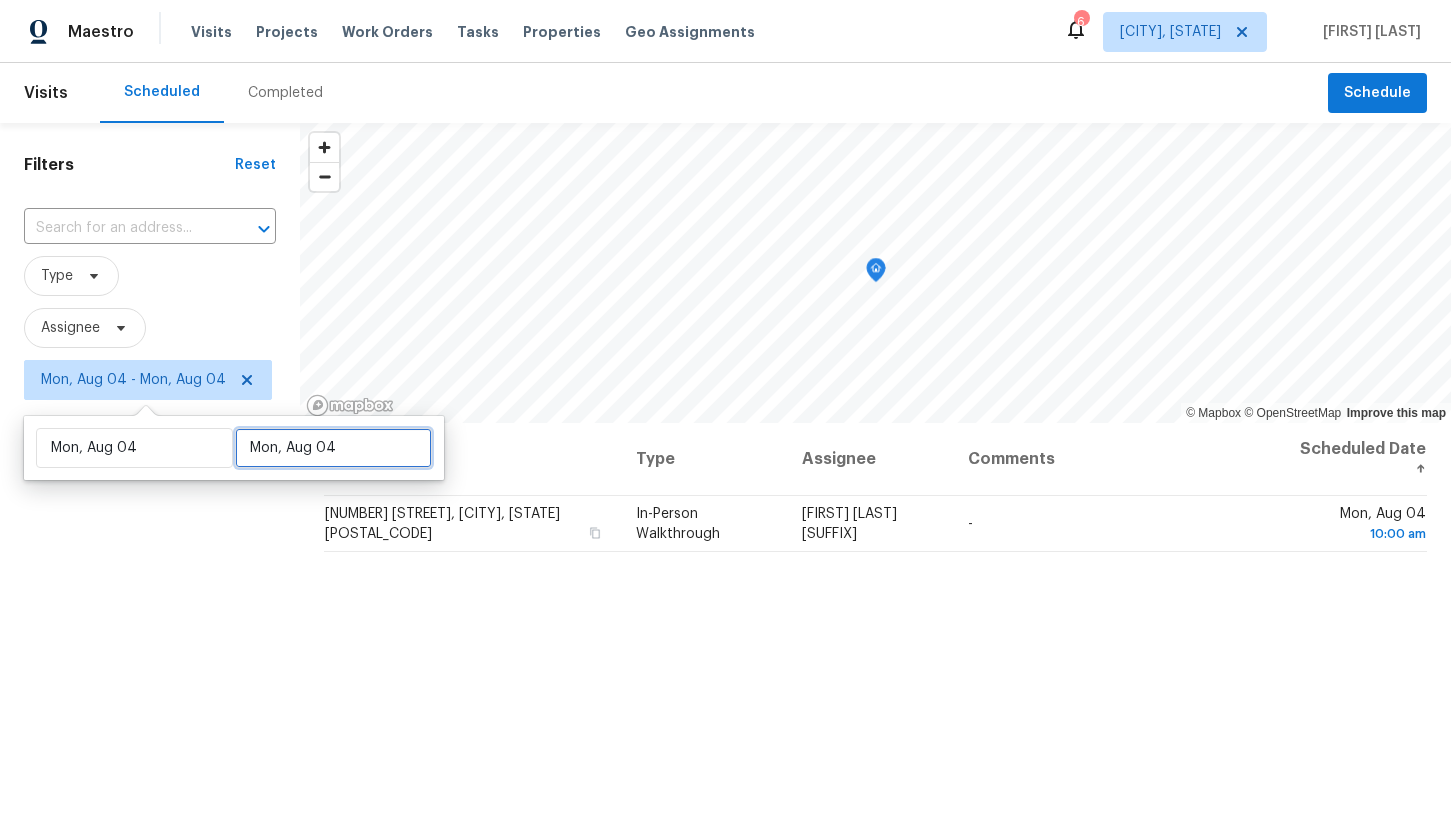 click on "Mon, Aug 04" at bounding box center (333, 448) 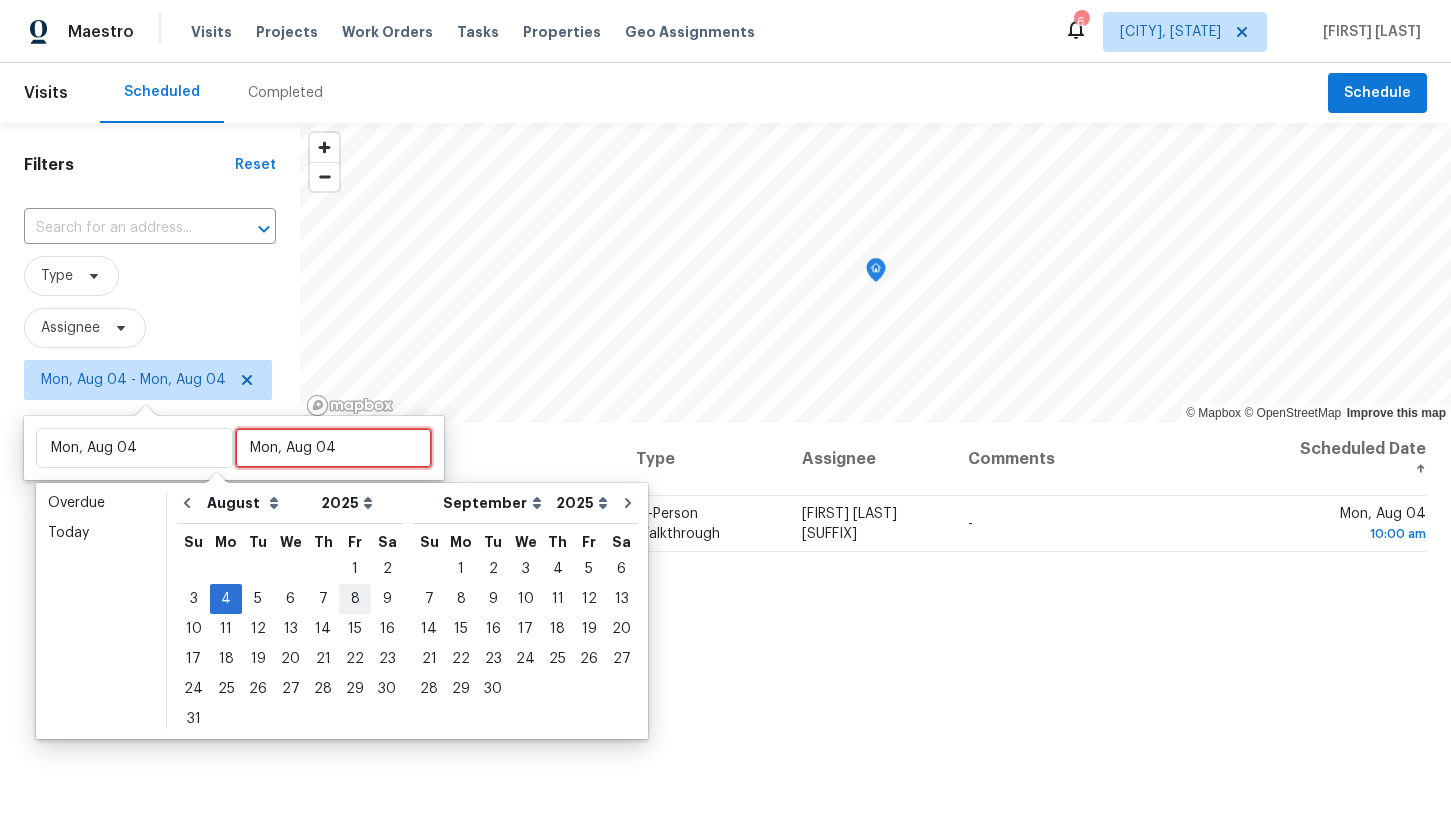 type 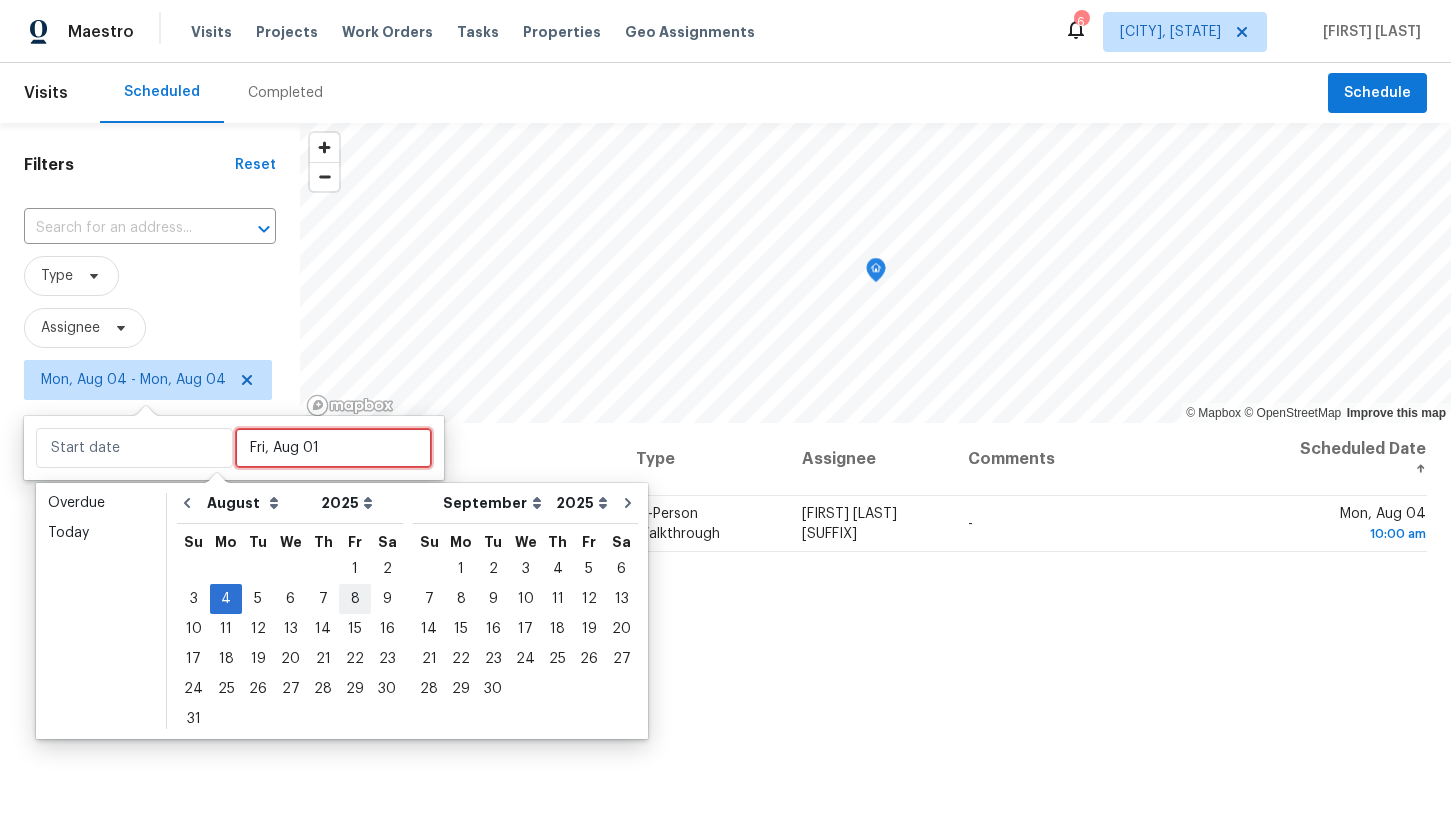 type on "Mon, Aug 04" 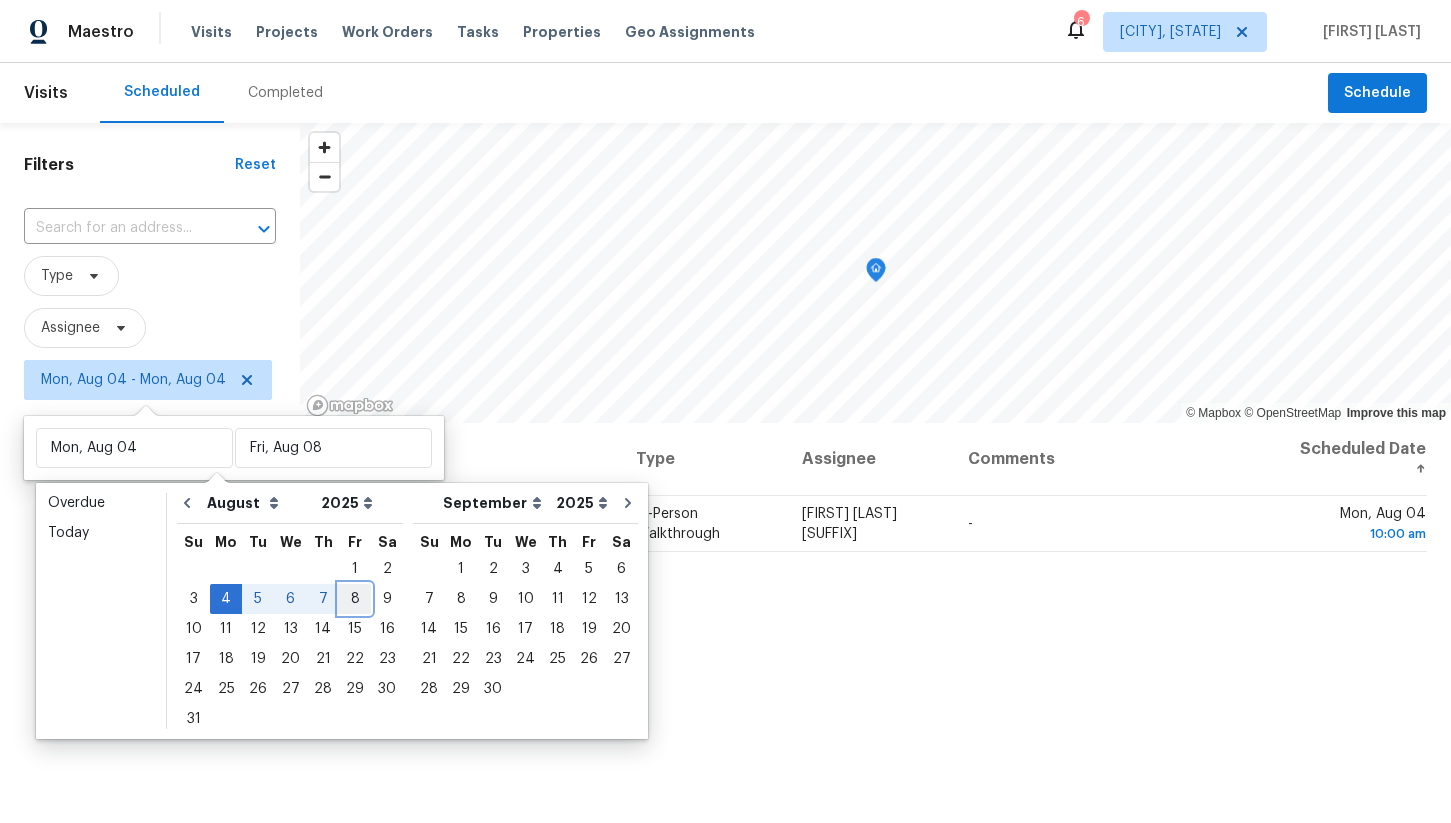 click on "8" at bounding box center (355, 599) 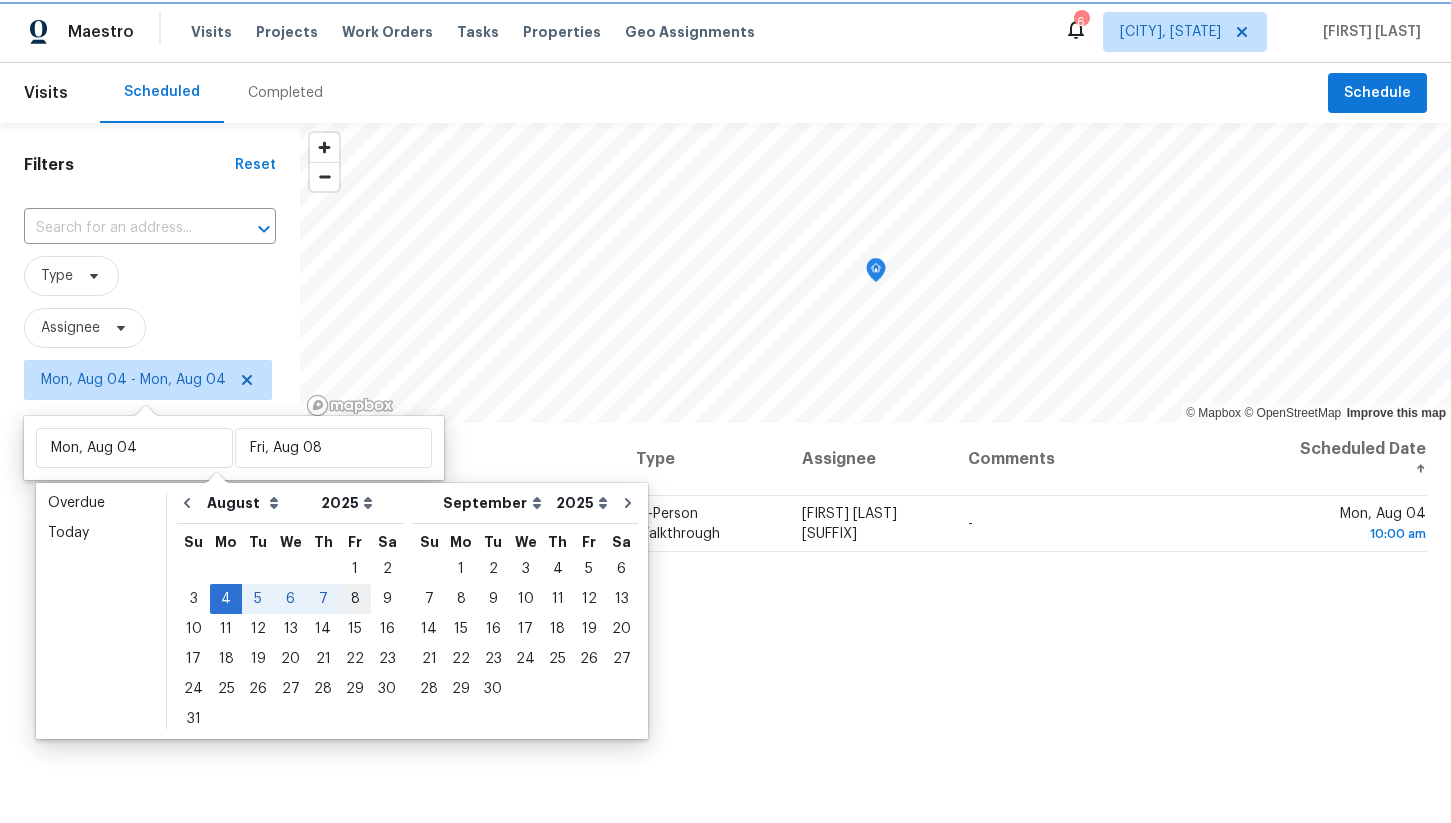 type on "Fri, Aug 08" 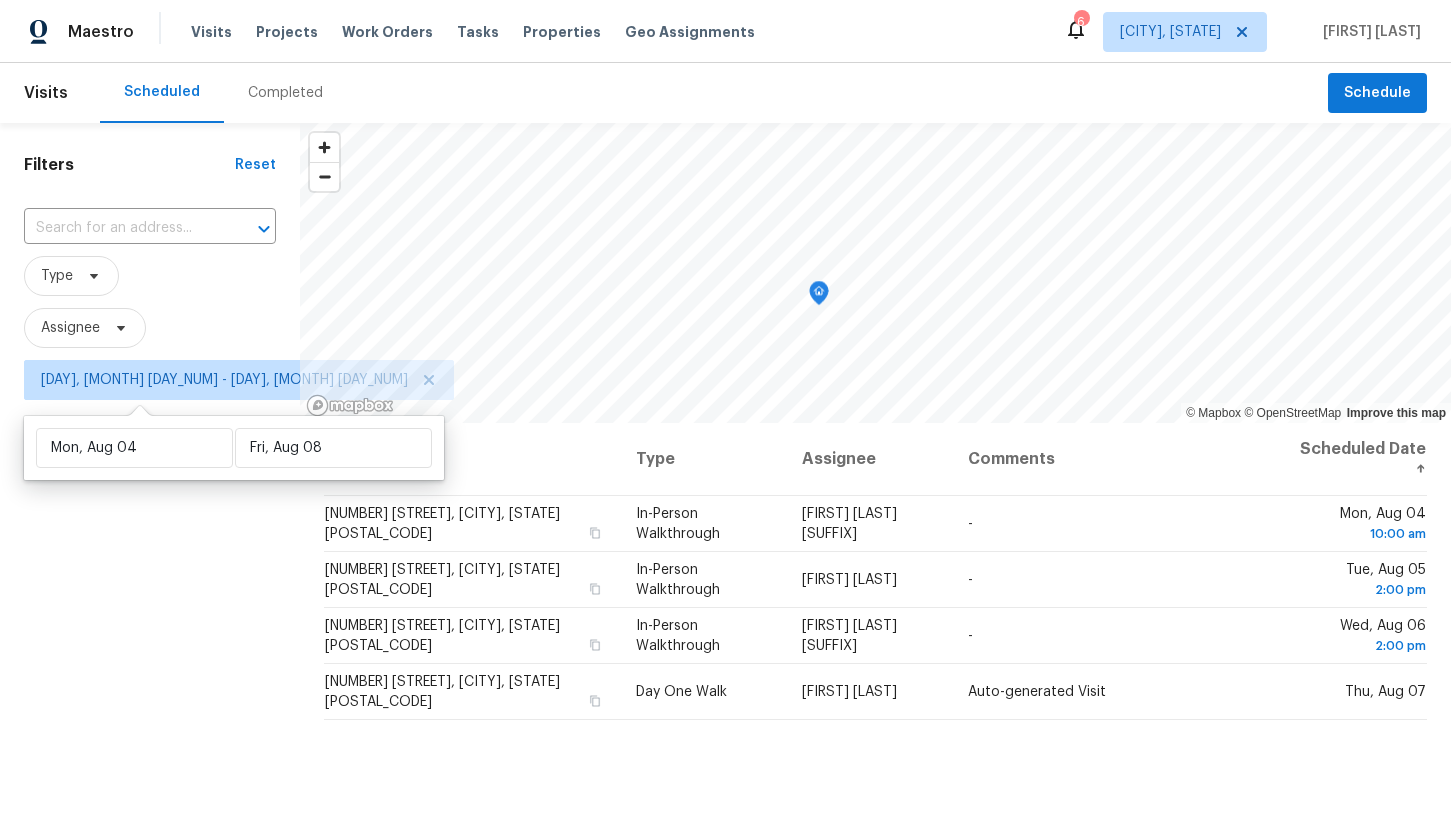 click on "Filters Reset ​ Type Assignee Mon, Aug 04 - Fri, Aug 08" at bounding box center [150, 602] 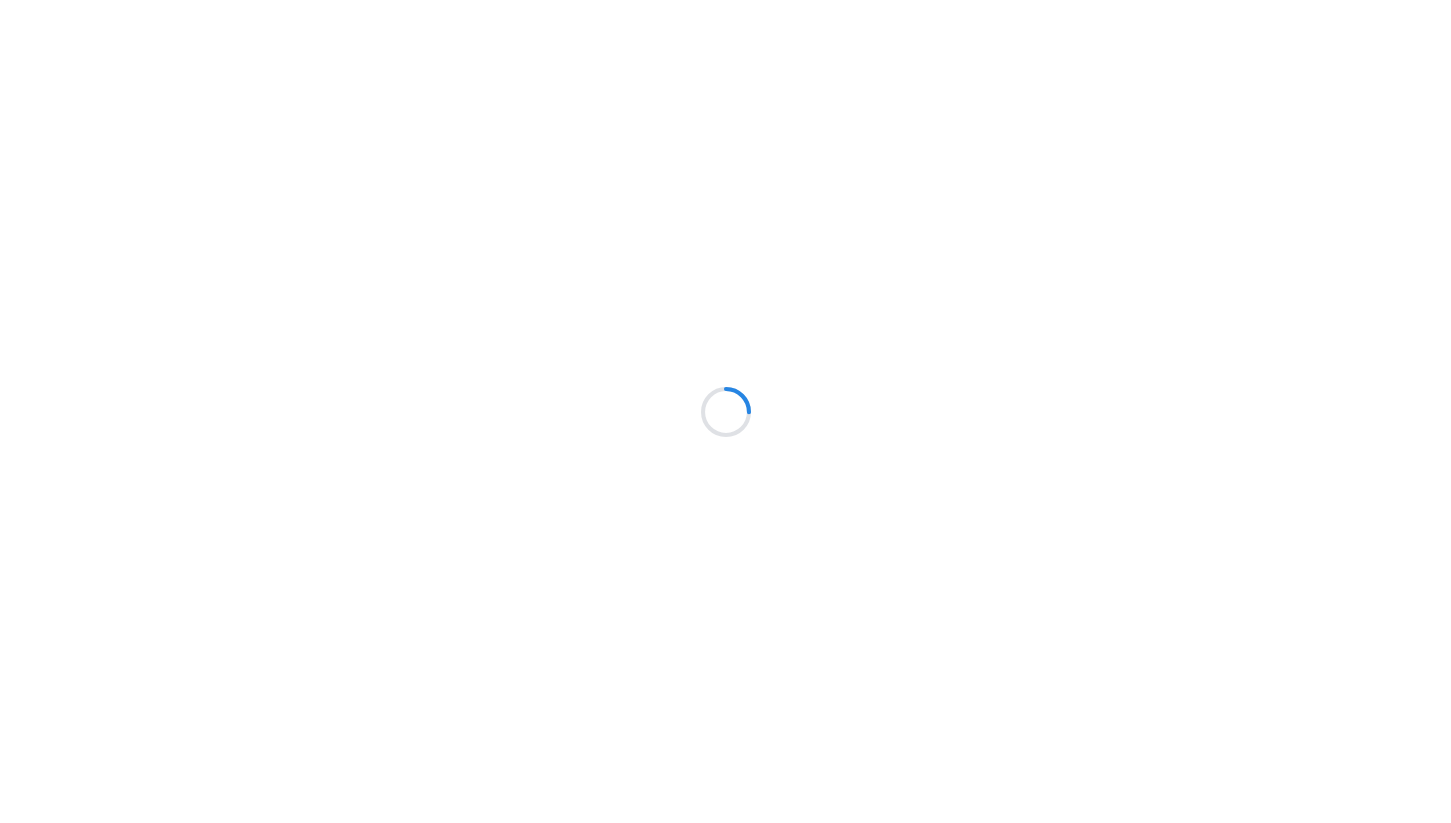 scroll, scrollTop: 0, scrollLeft: 0, axis: both 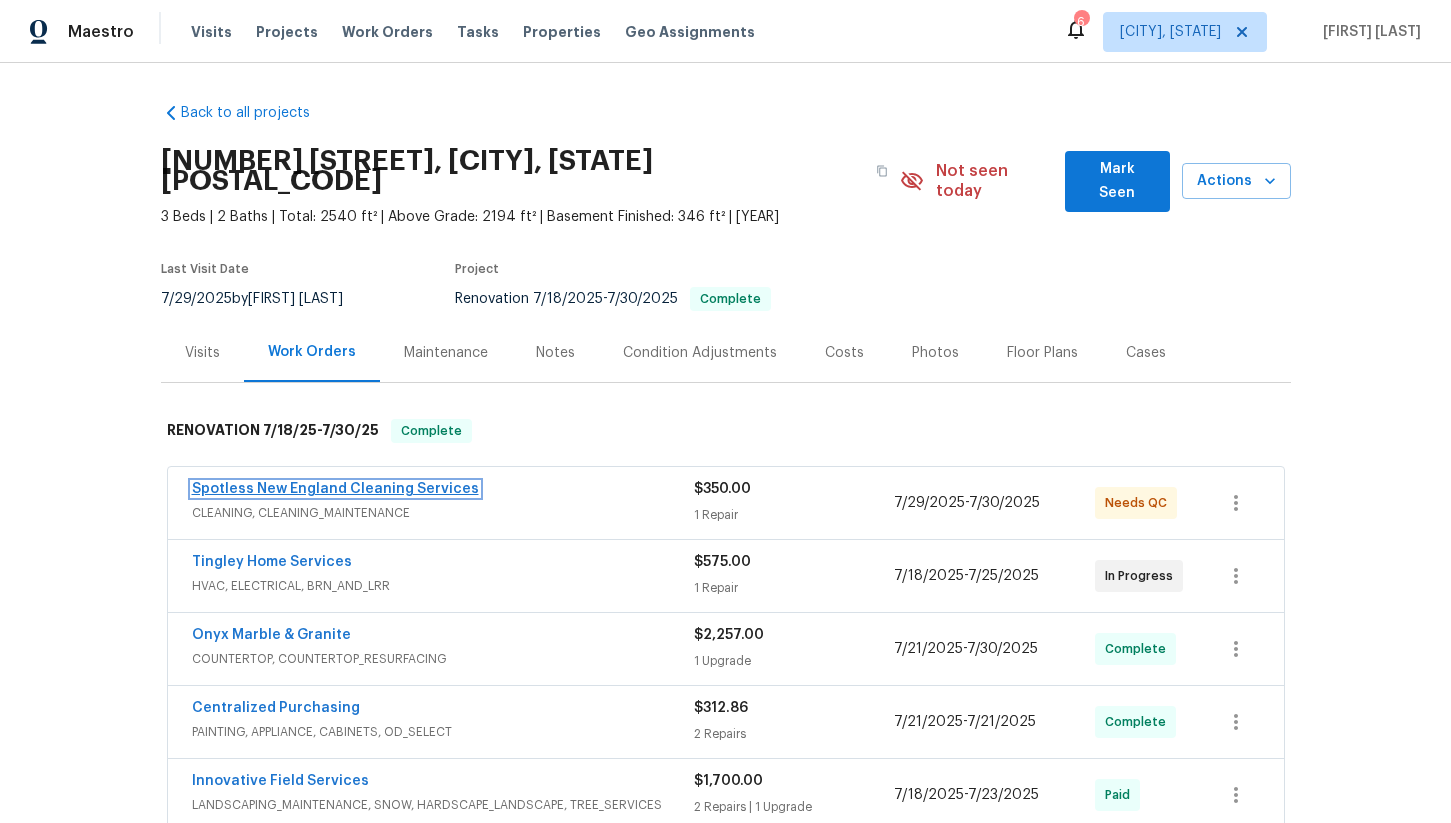 click on "Spotless New England Cleaning Services" at bounding box center (335, 489) 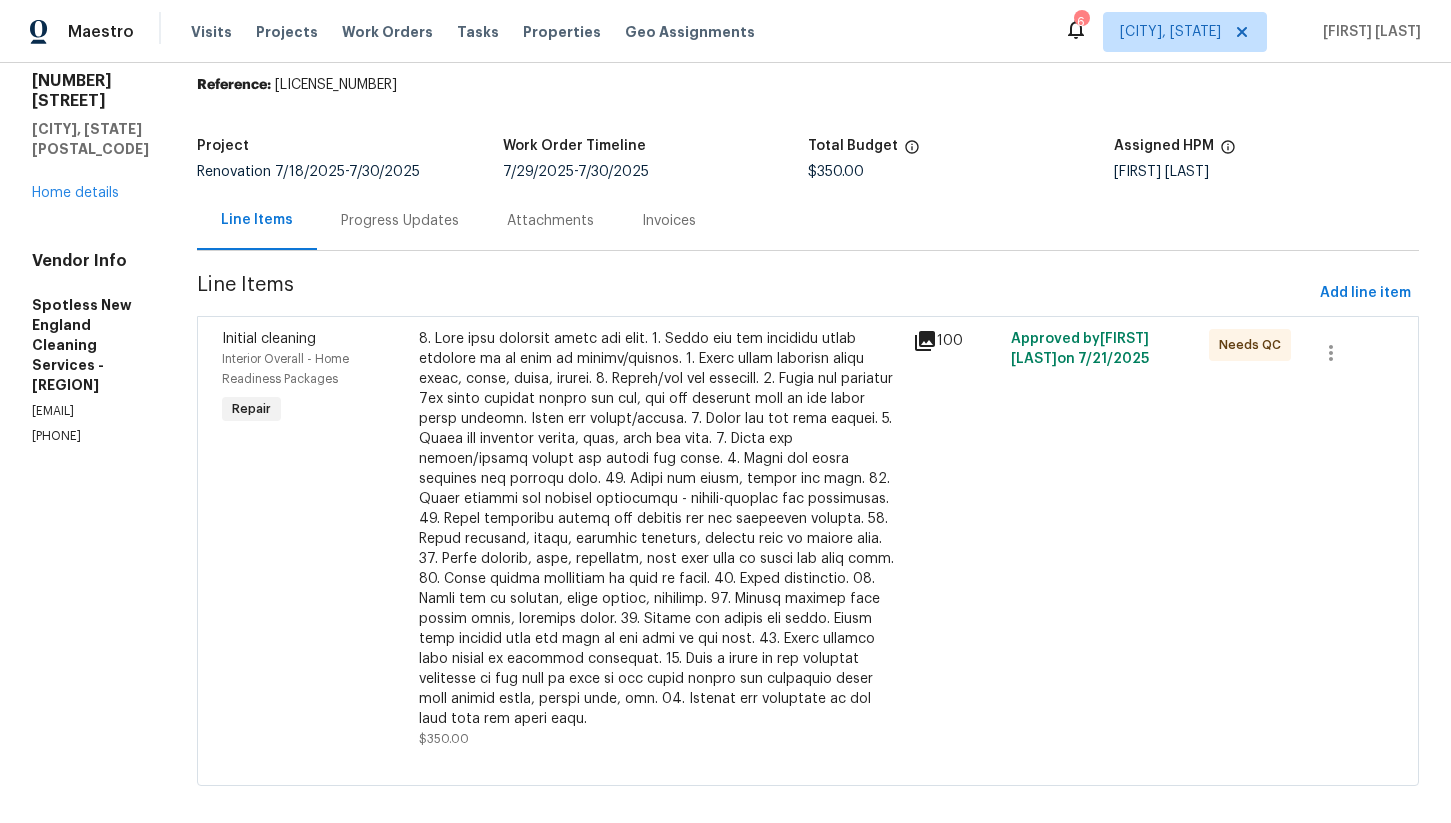scroll, scrollTop: 83, scrollLeft: 0, axis: vertical 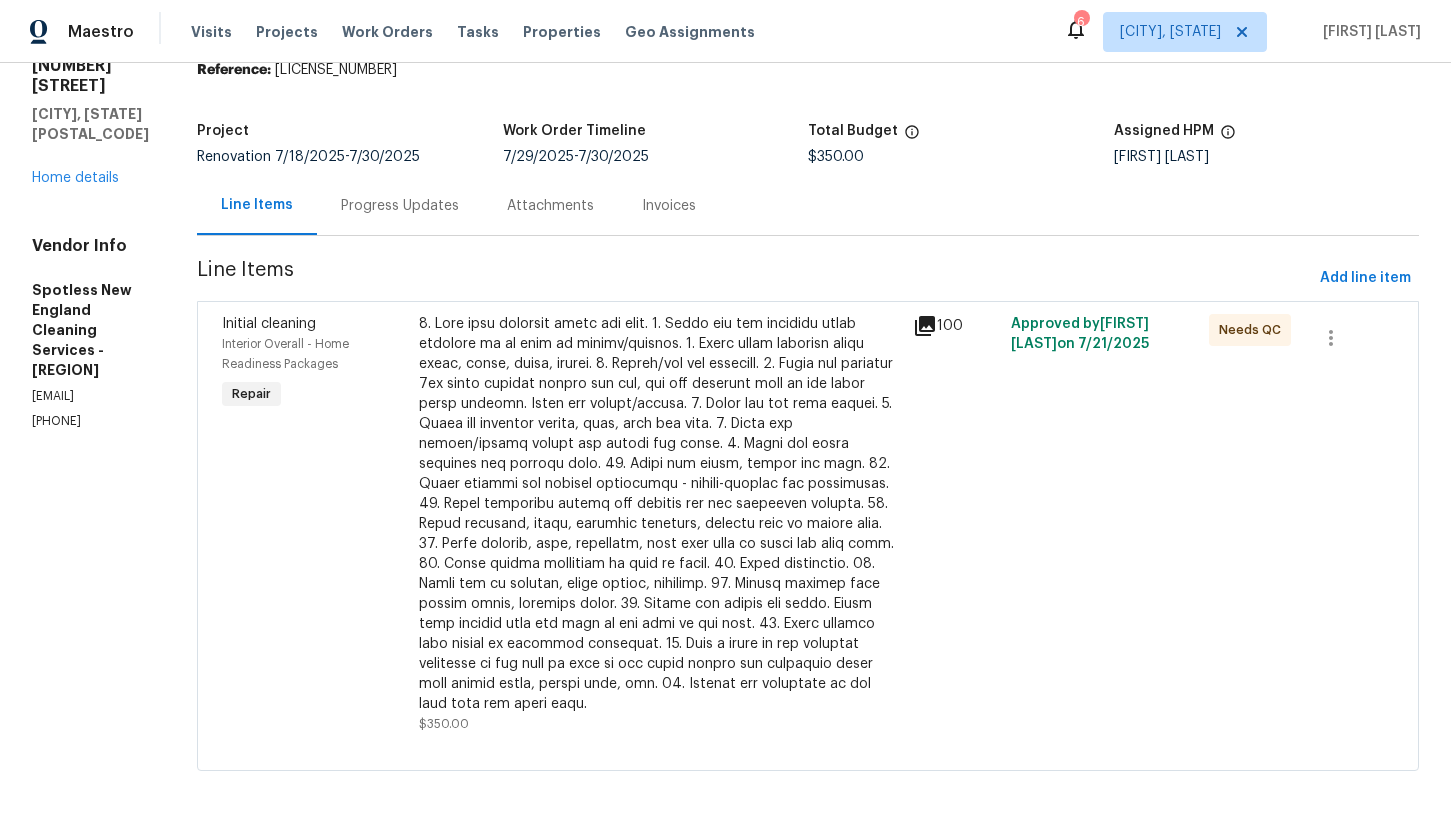 click at bounding box center [659, 514] 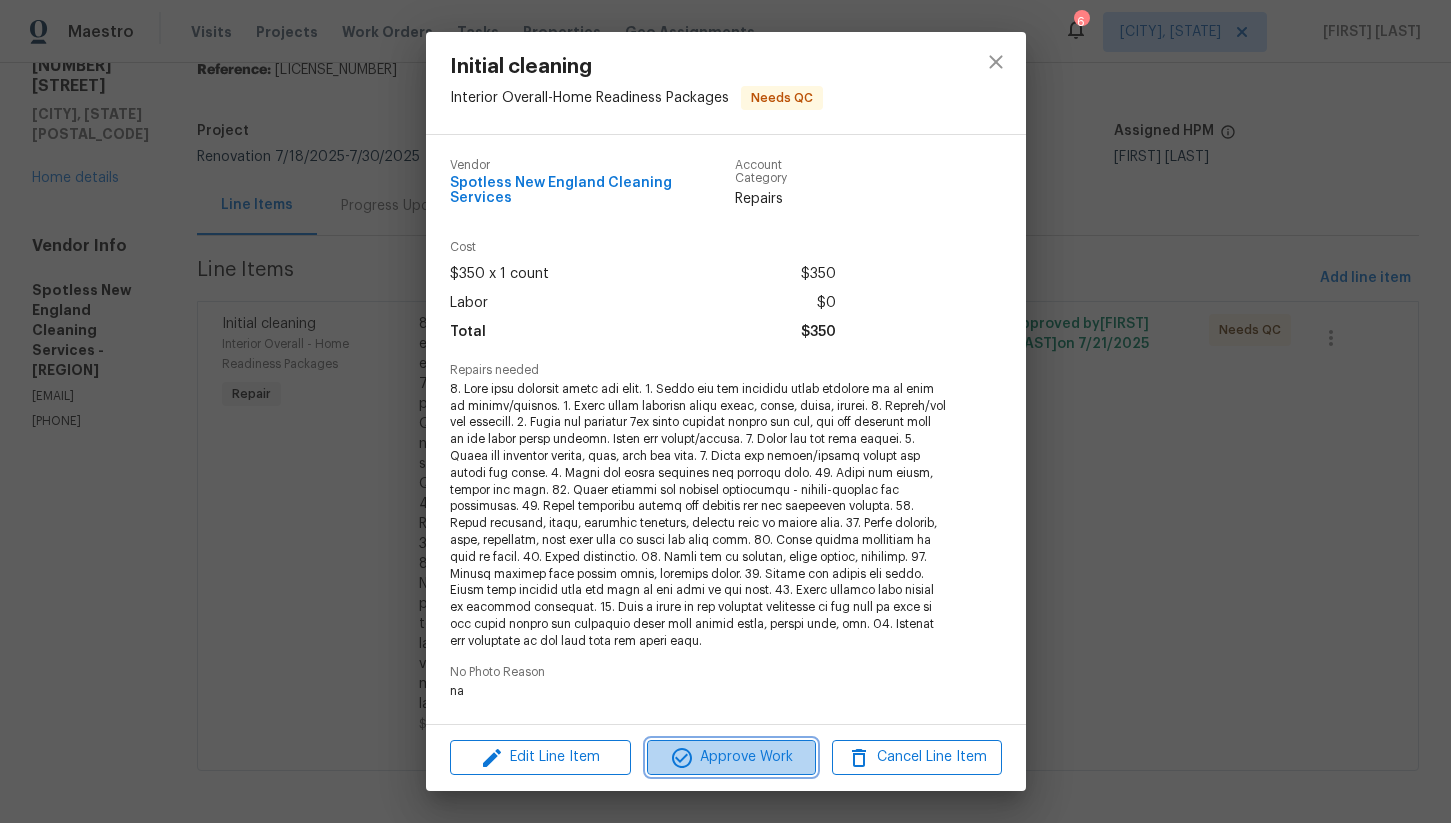 click on "Approve Work" at bounding box center [731, 757] 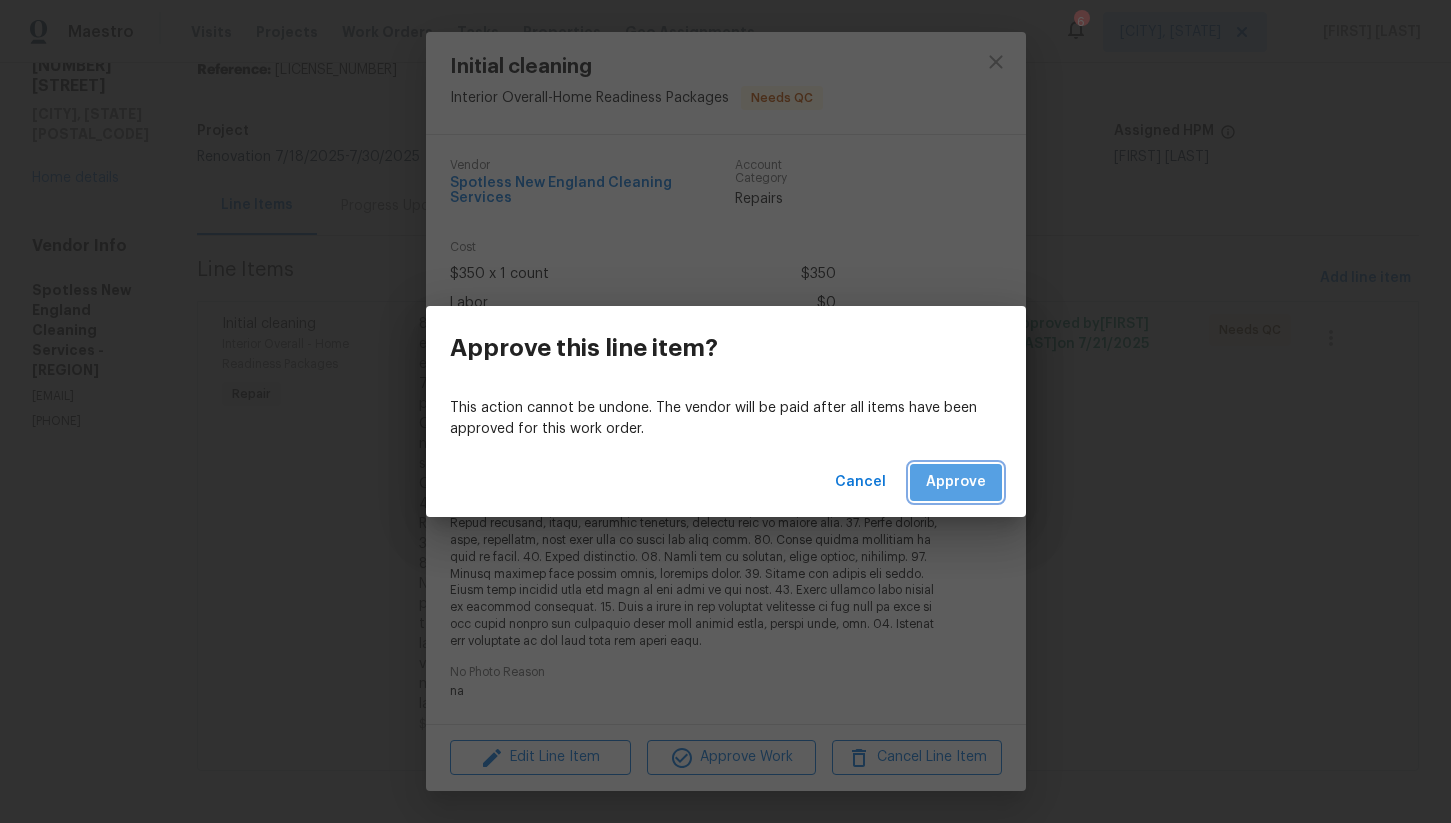click on "Approve" at bounding box center [956, 482] 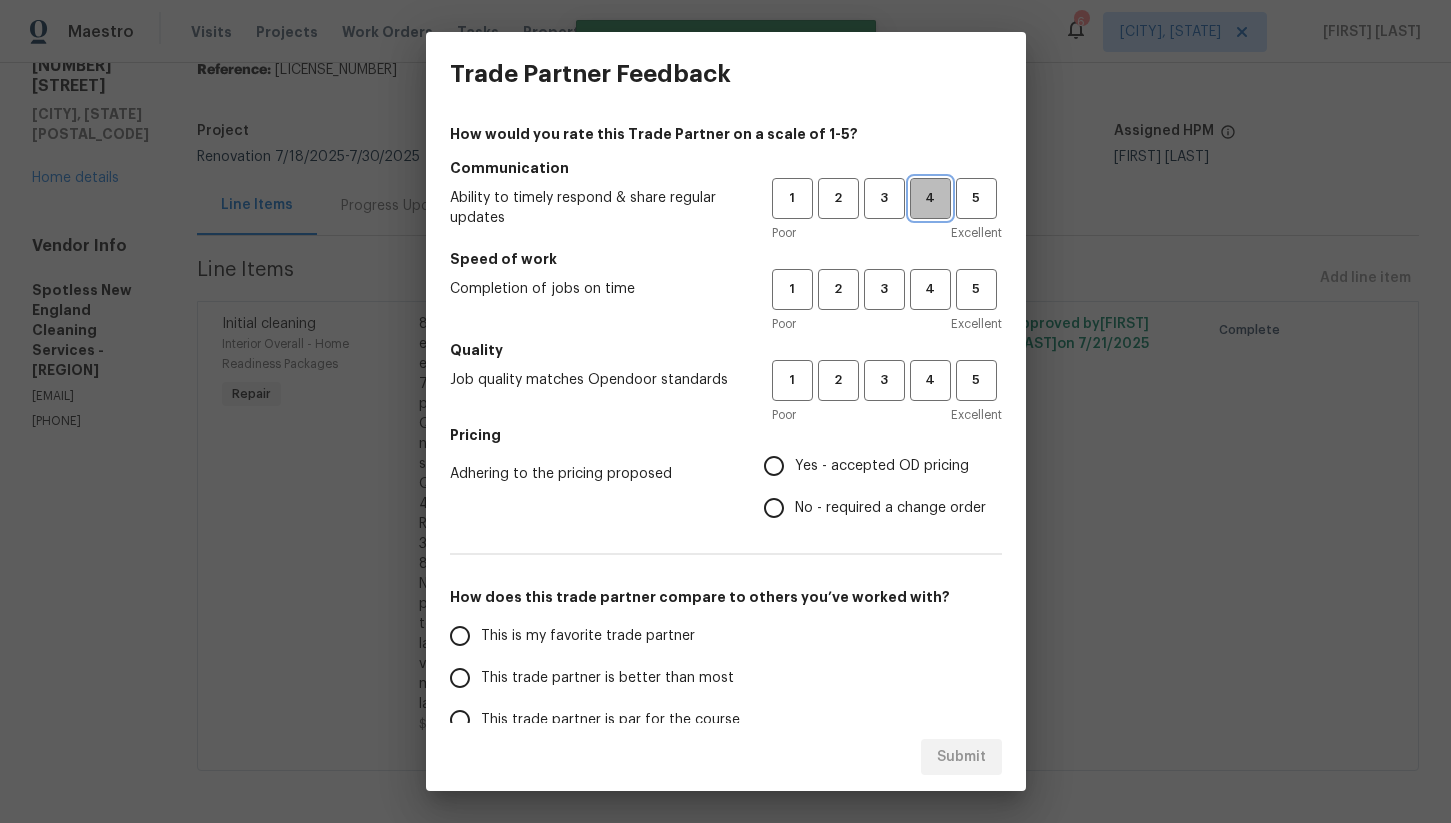 click on "4" at bounding box center [930, 198] 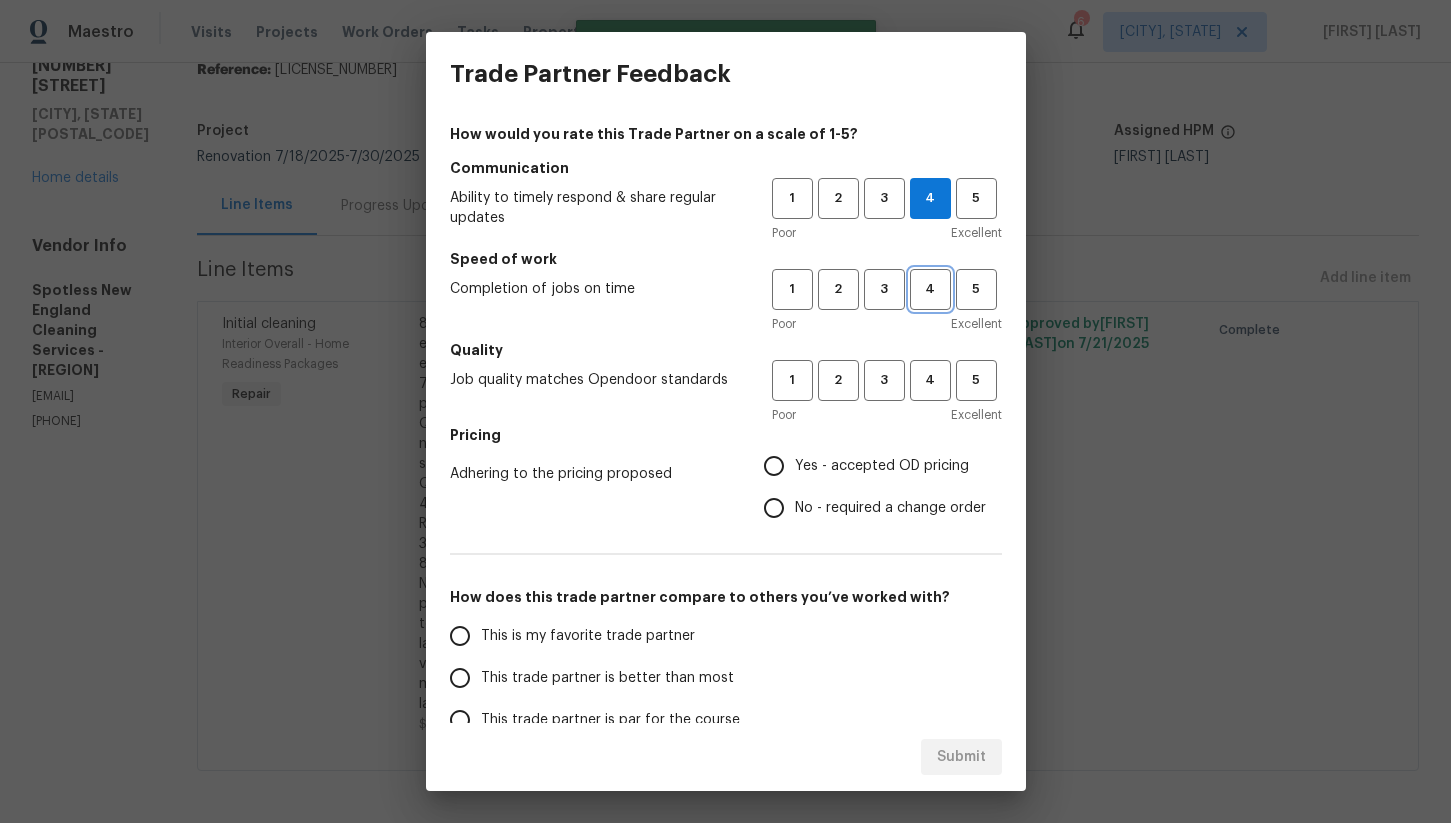 click on "4" at bounding box center [930, 289] 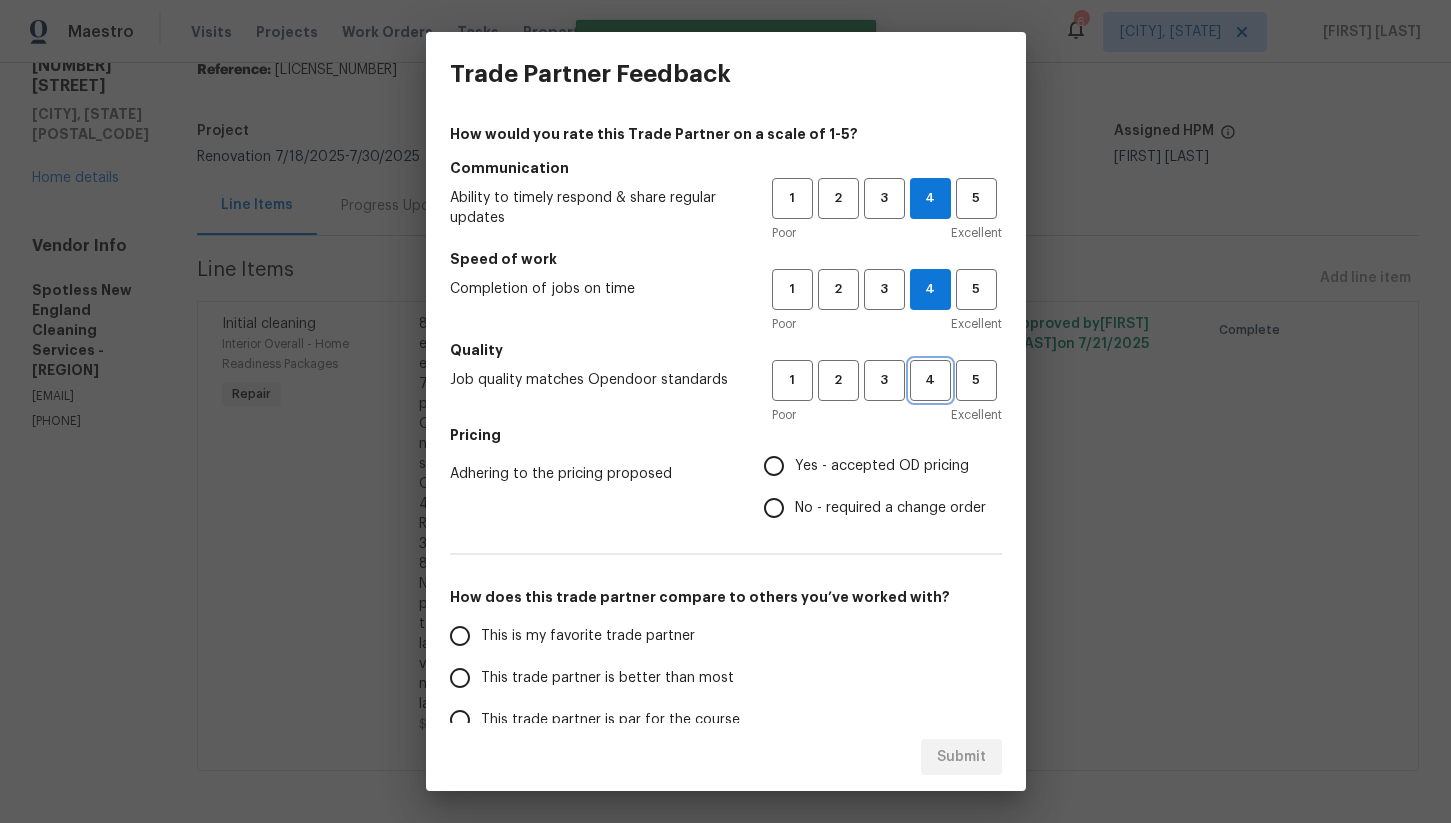 click on "4" at bounding box center [930, 380] 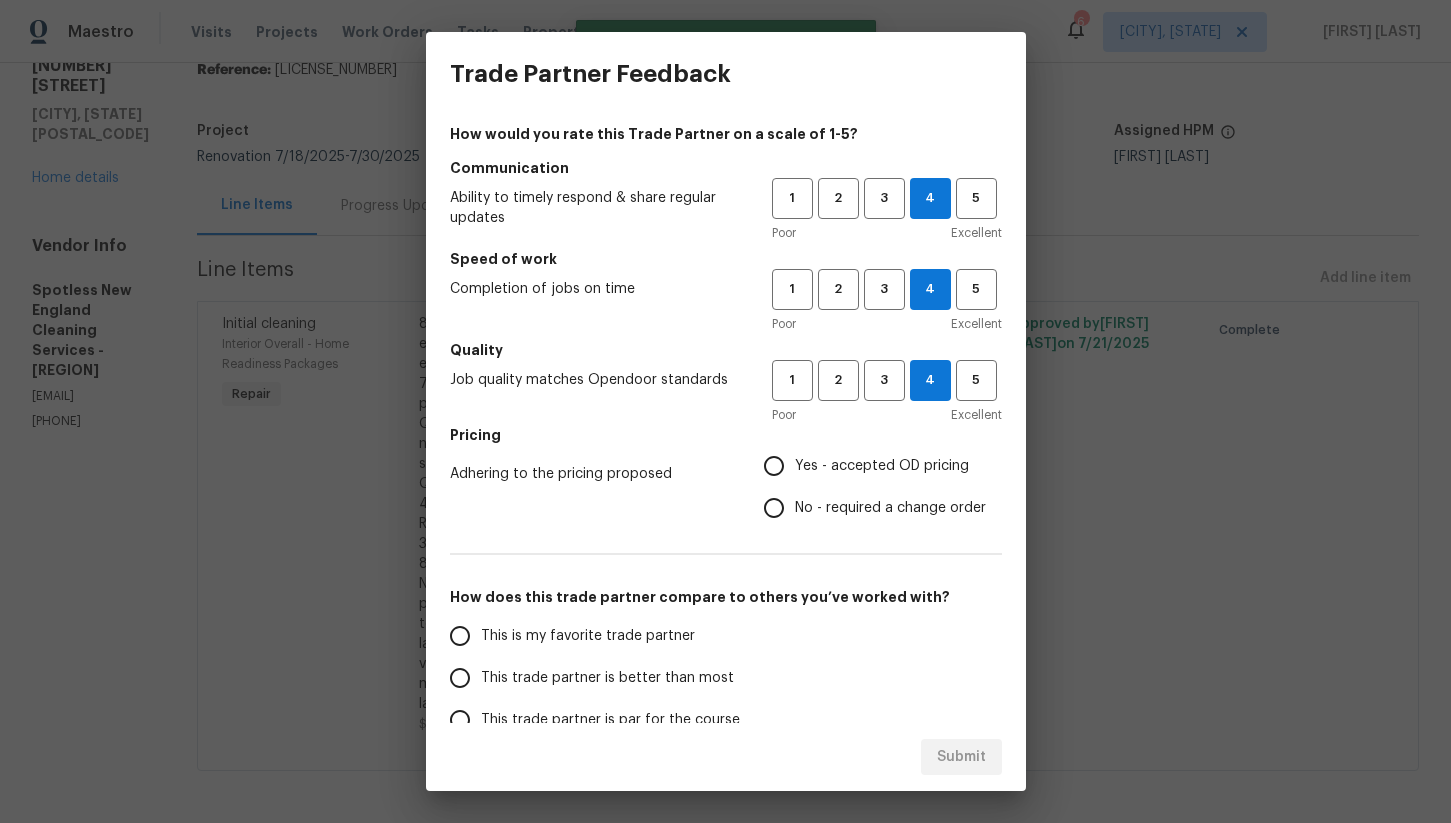 click on "Yes - accepted OD pricing" at bounding box center [882, 466] 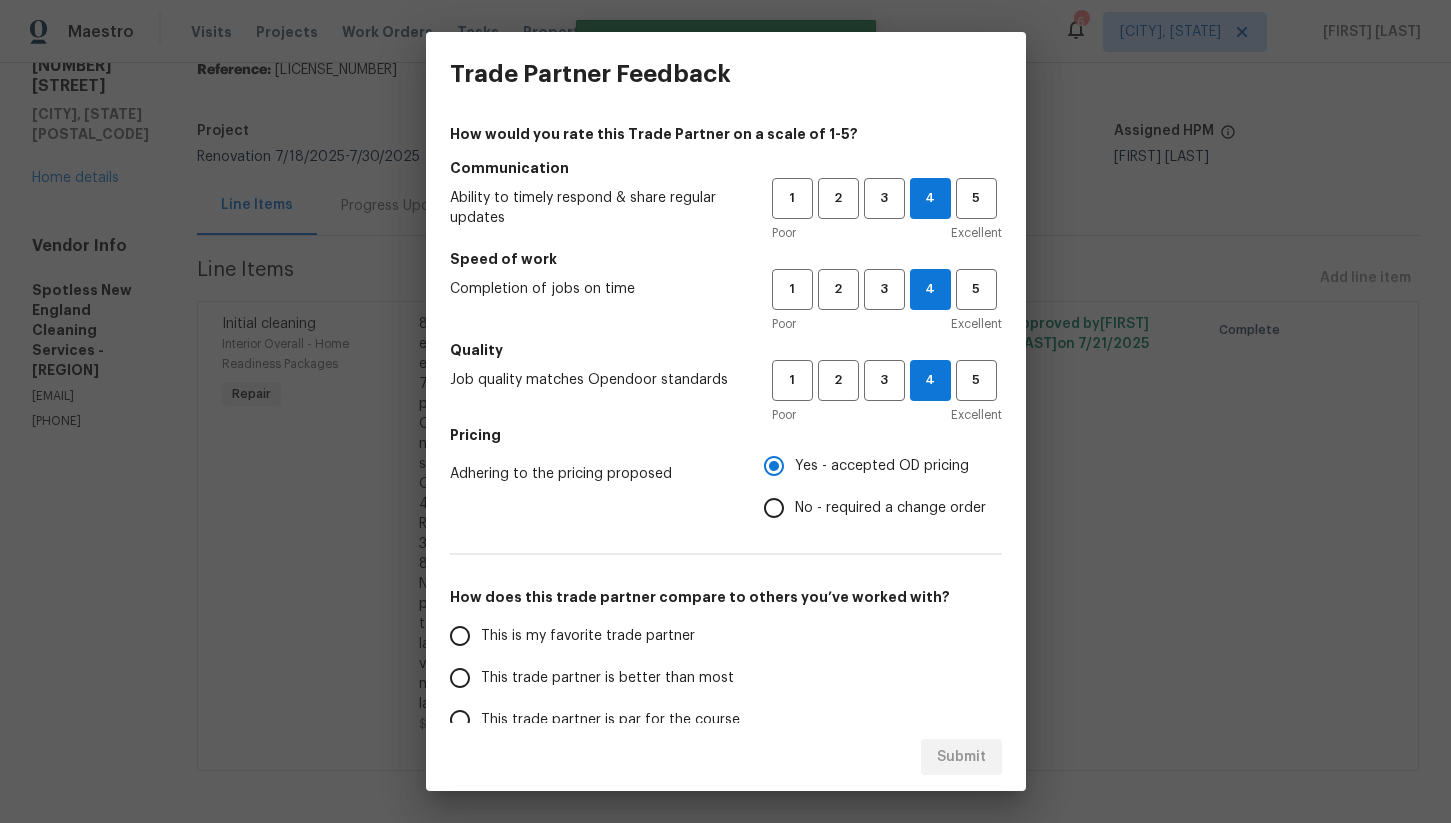 click on "This trade partner is better than most" at bounding box center (607, 678) 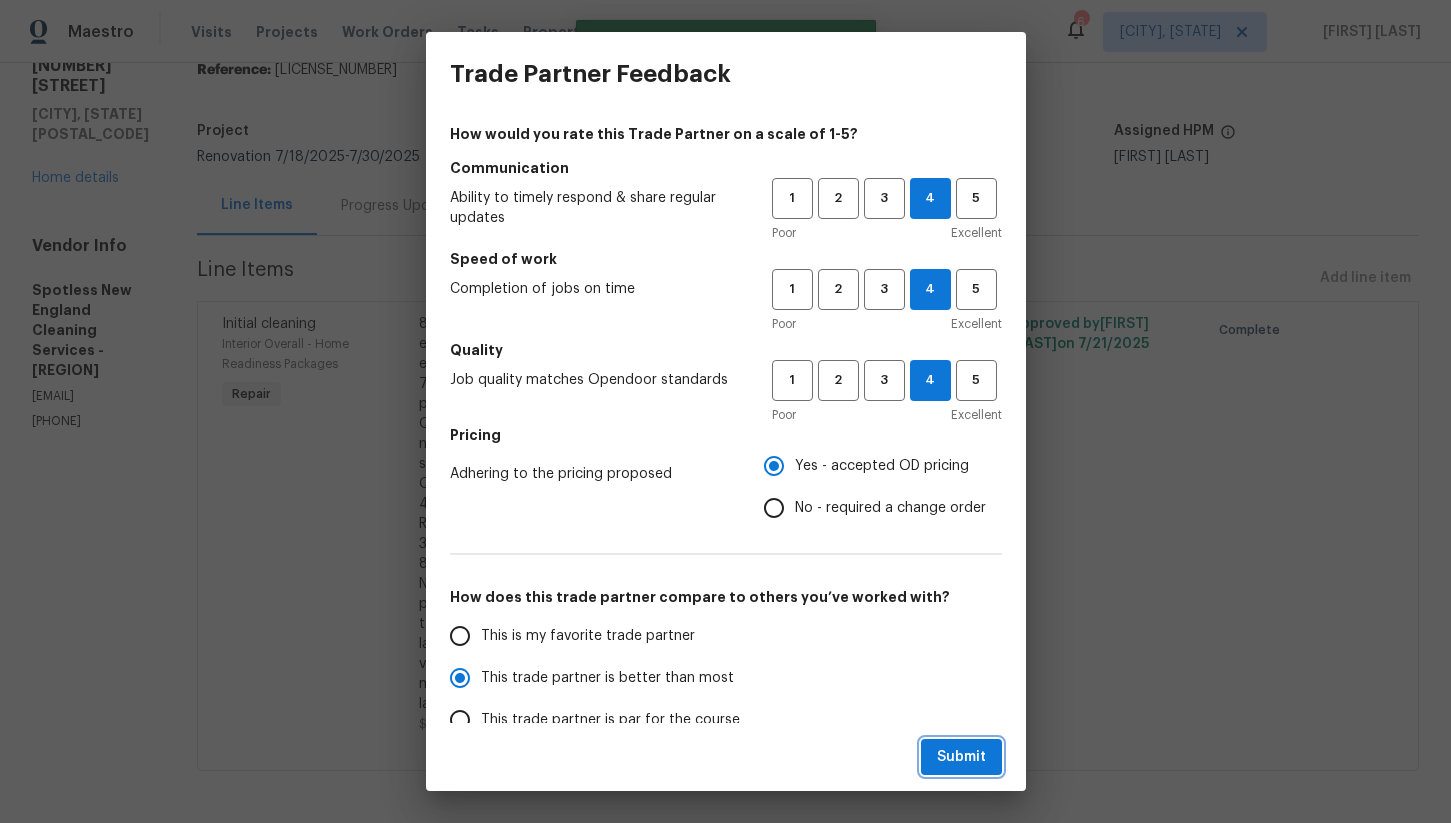 click on "Submit" at bounding box center [961, 757] 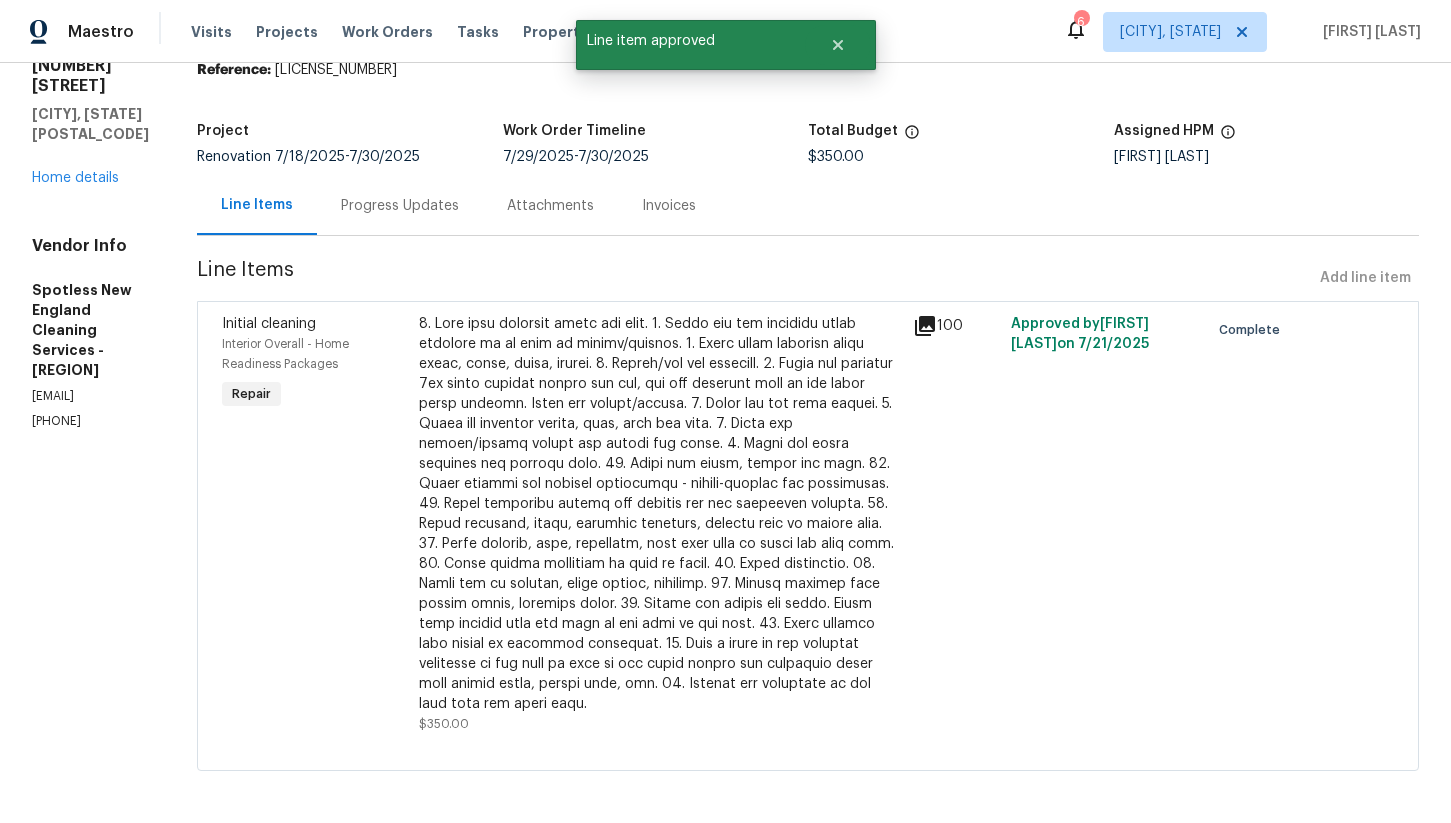 radio on "false" 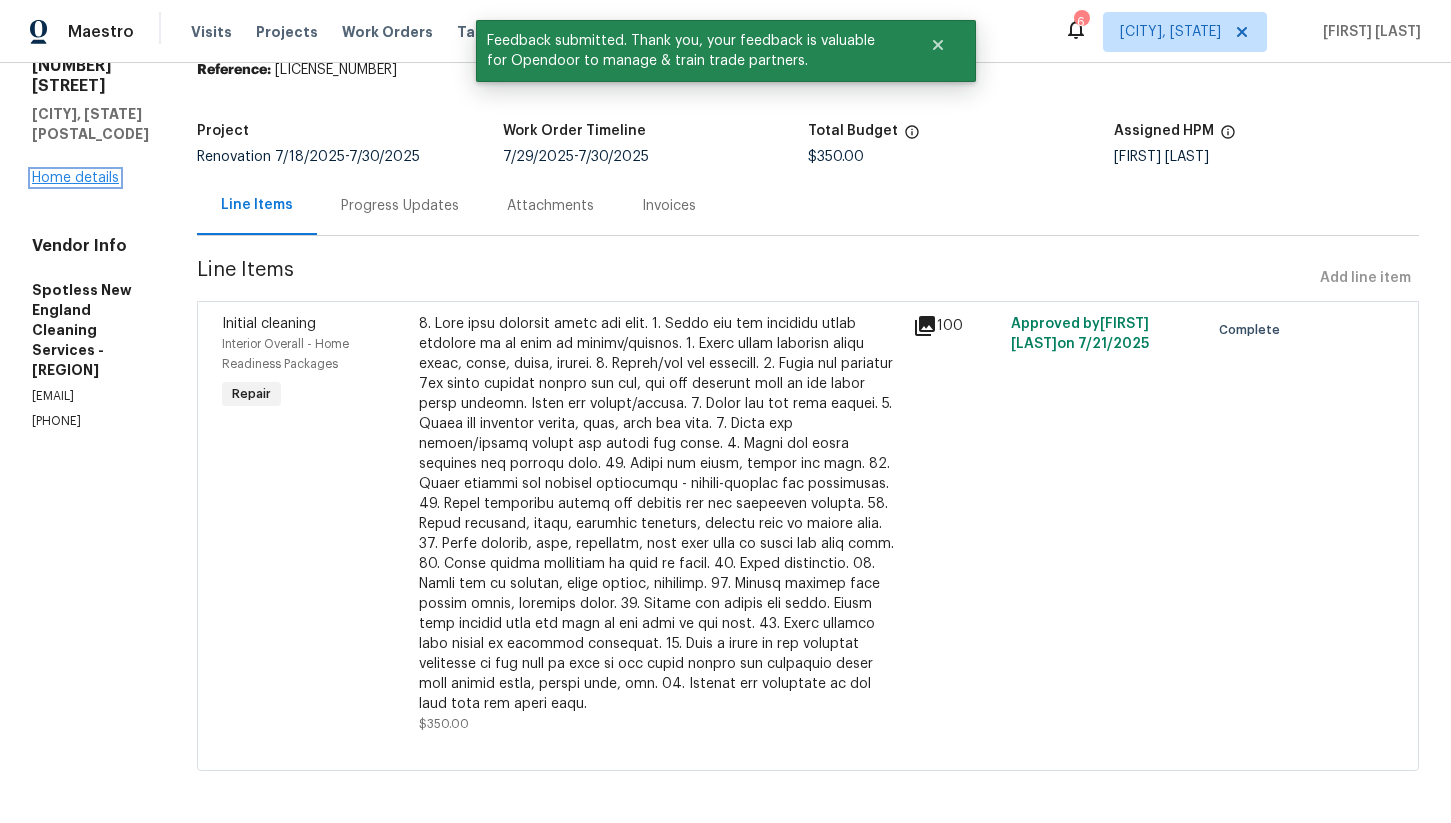 click on "Home details" at bounding box center [75, 178] 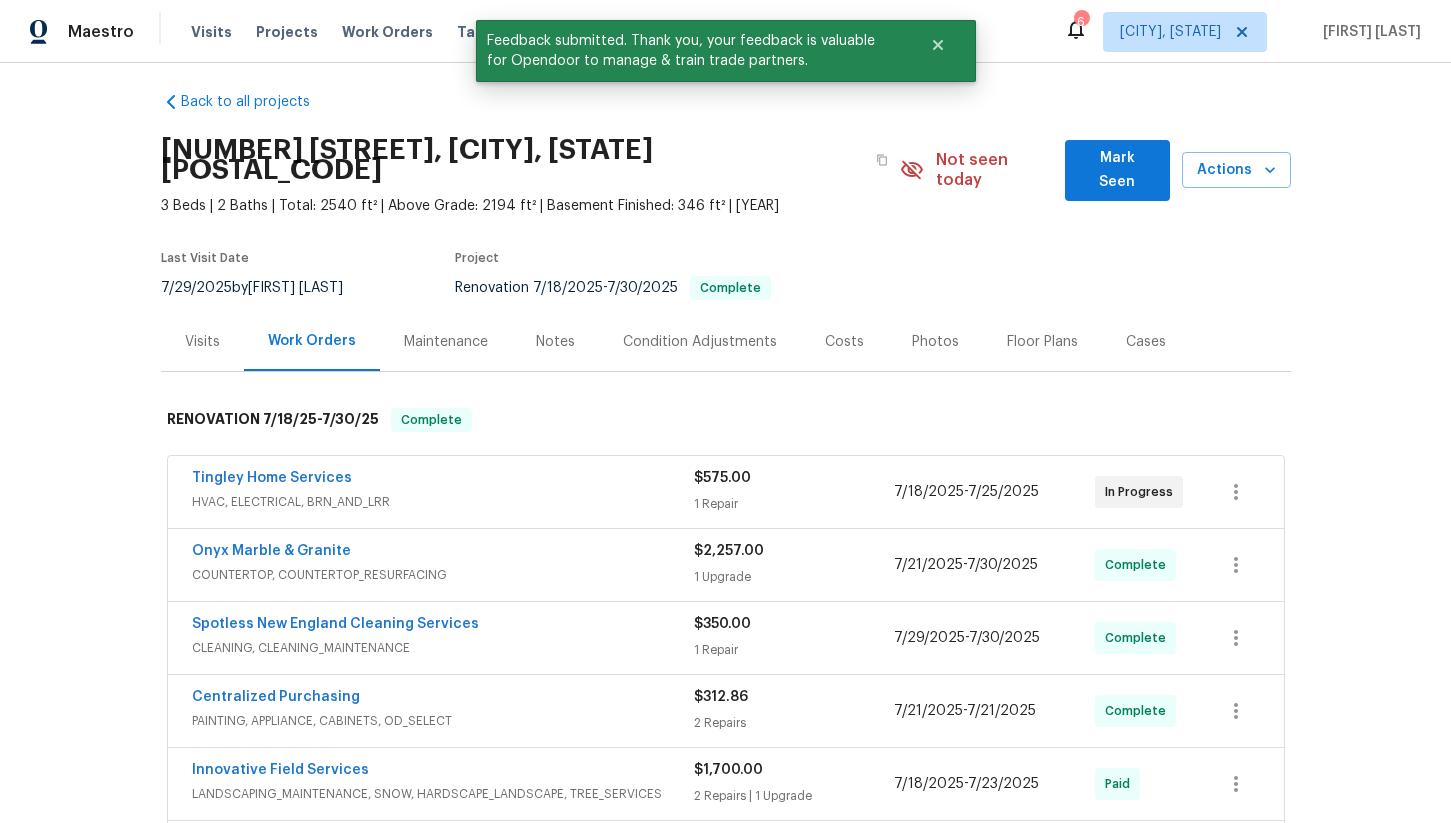 scroll, scrollTop: 0, scrollLeft: 0, axis: both 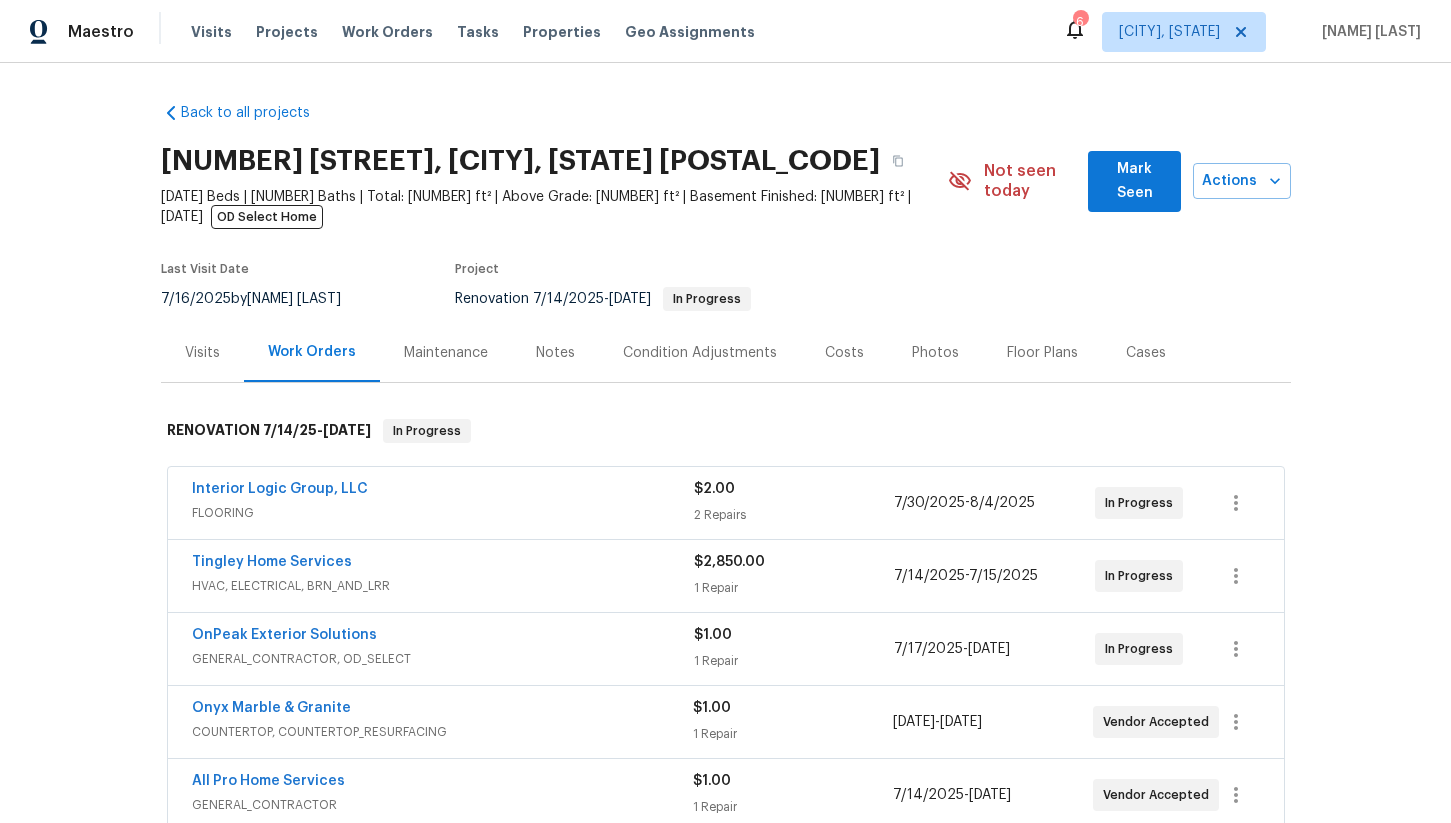click on "Floor Plans" at bounding box center (1042, 353) 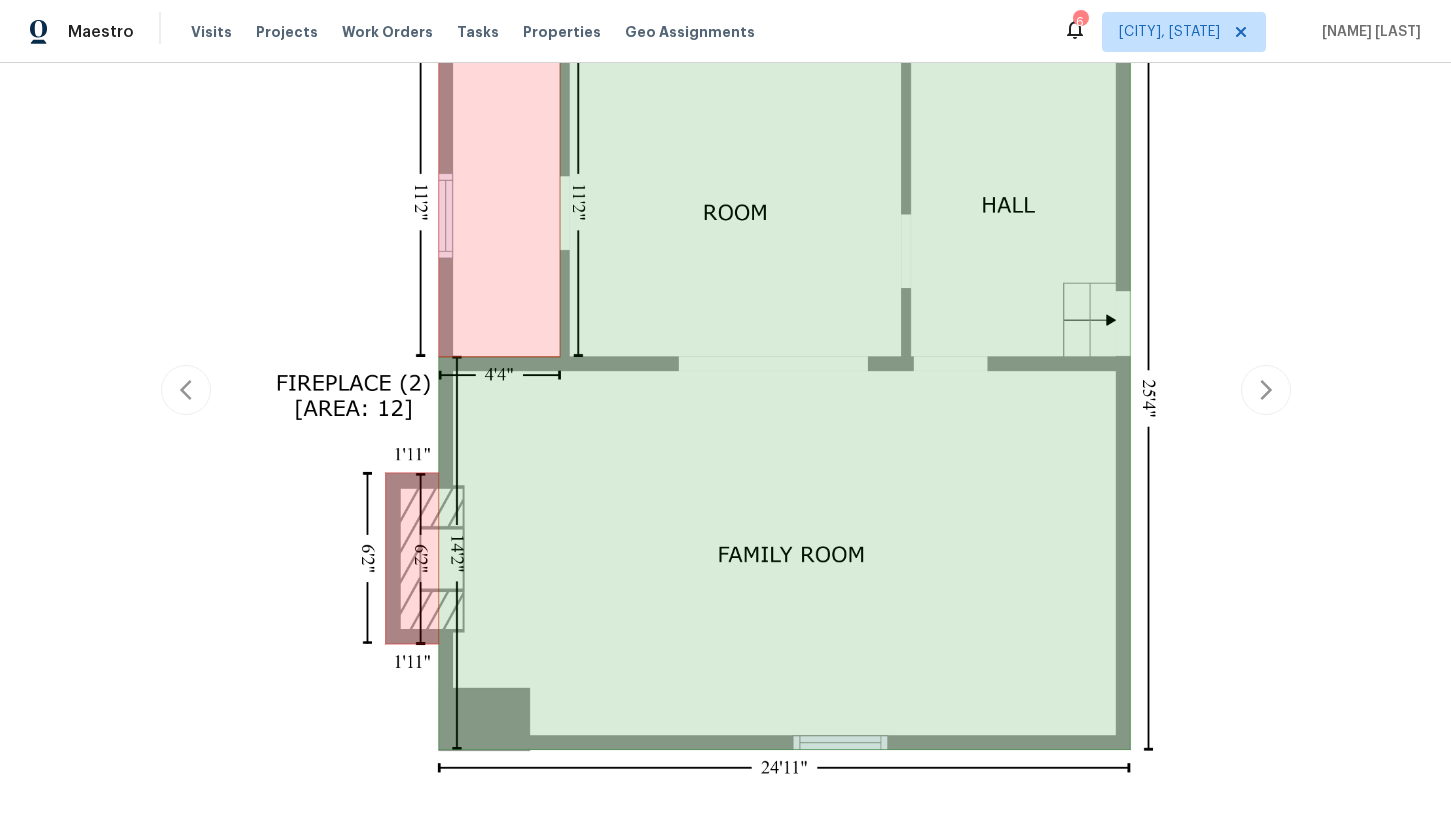 scroll, scrollTop: 589, scrollLeft: 0, axis: vertical 